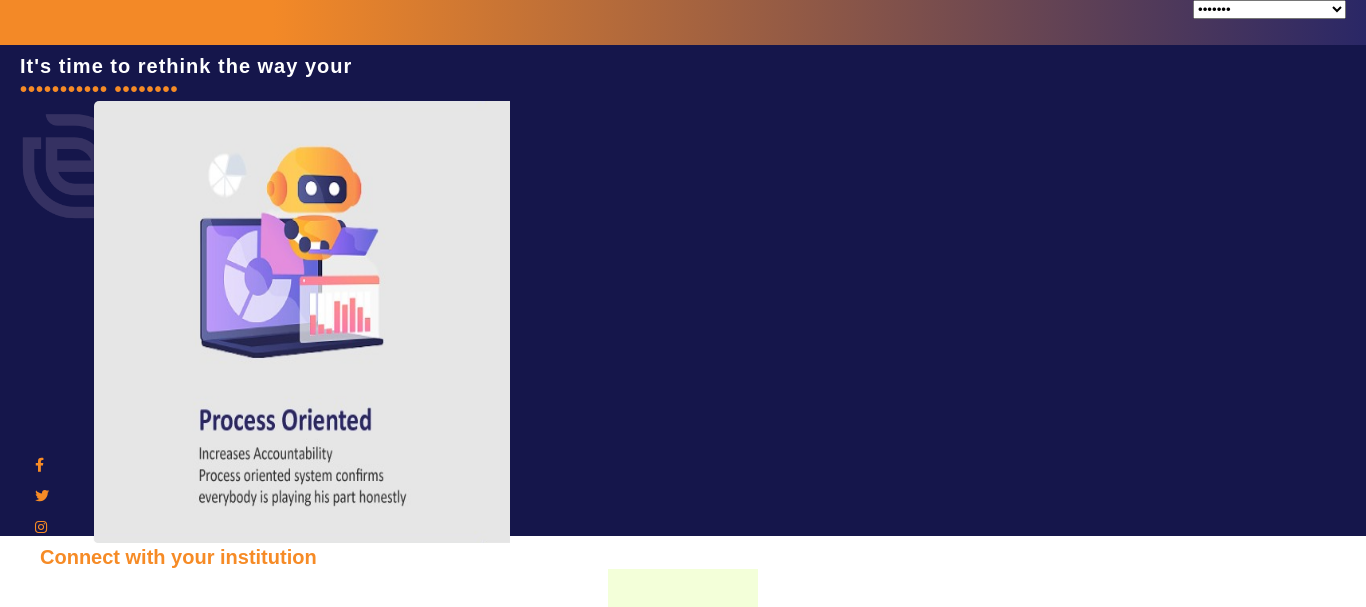 scroll, scrollTop: 0, scrollLeft: 0, axis: both 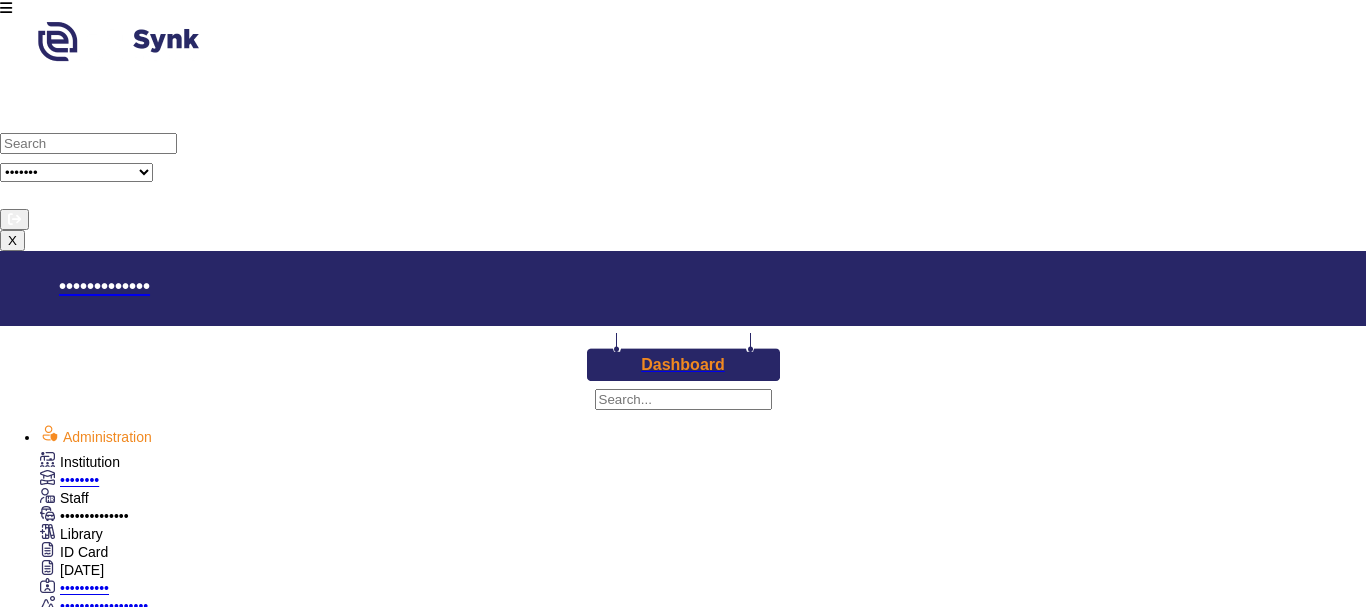 click on "Staff" at bounding box center (80, 462) 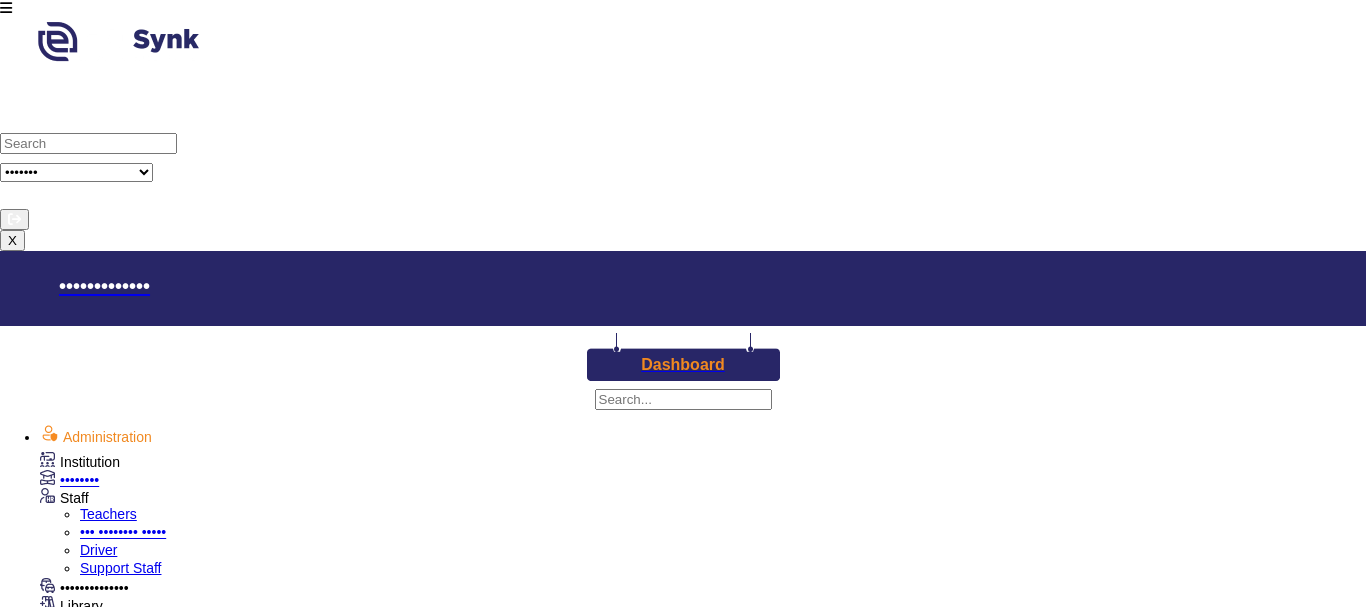 click on "Teachers" at bounding box center [108, 514] 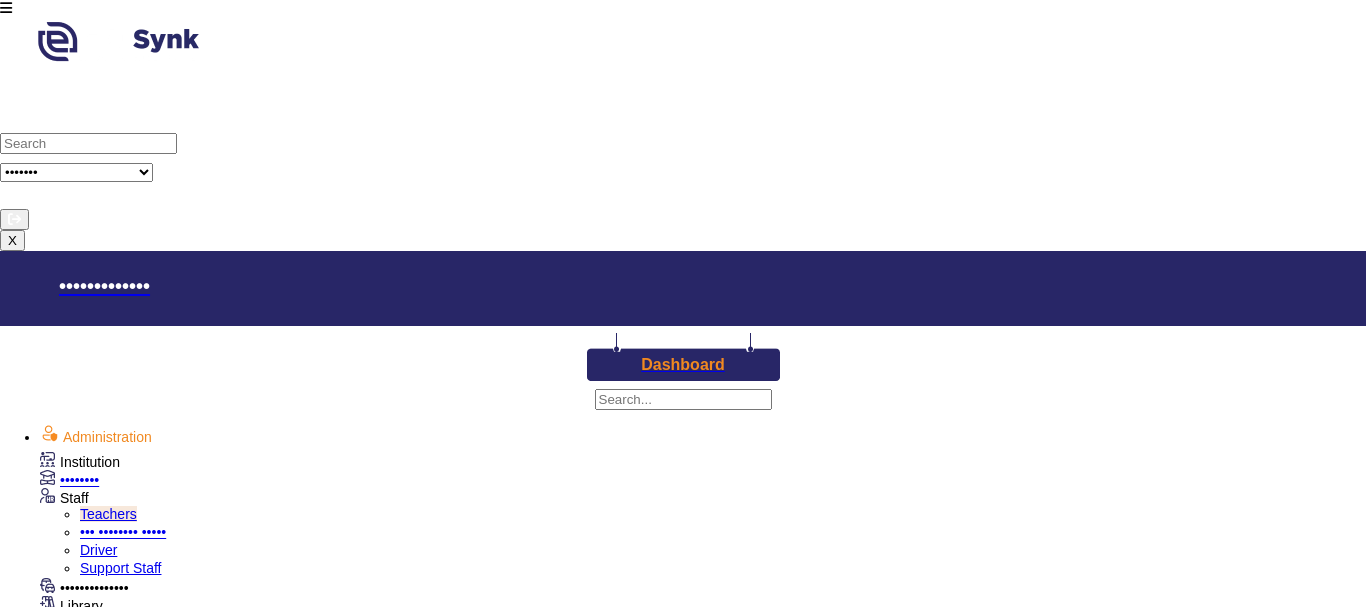 click on "••• ••• •••••••" at bounding box center (120, 2907) 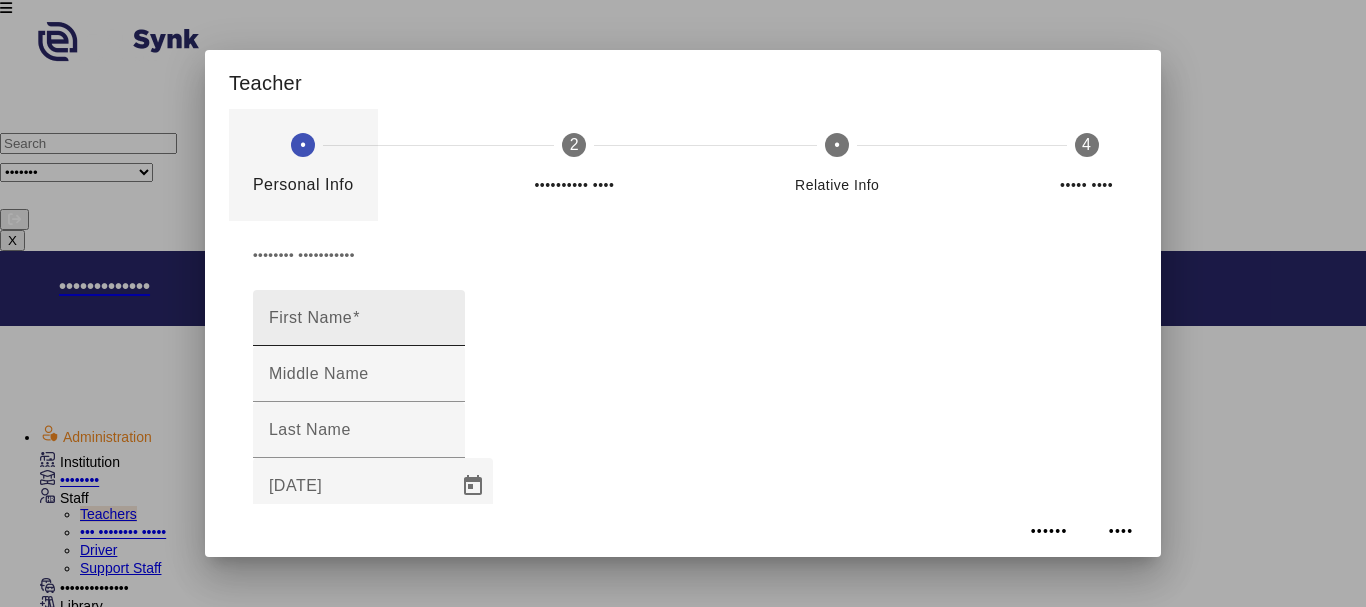 click on "First Name" at bounding box center [359, 326] 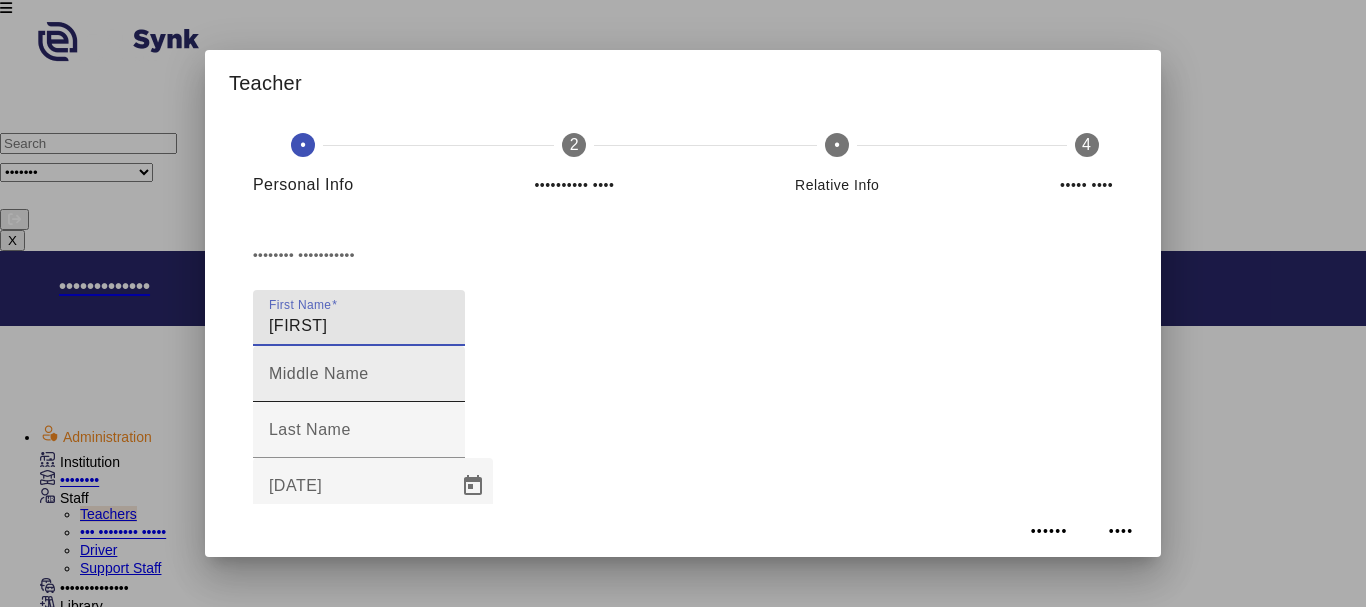 type on "[FIRST]" 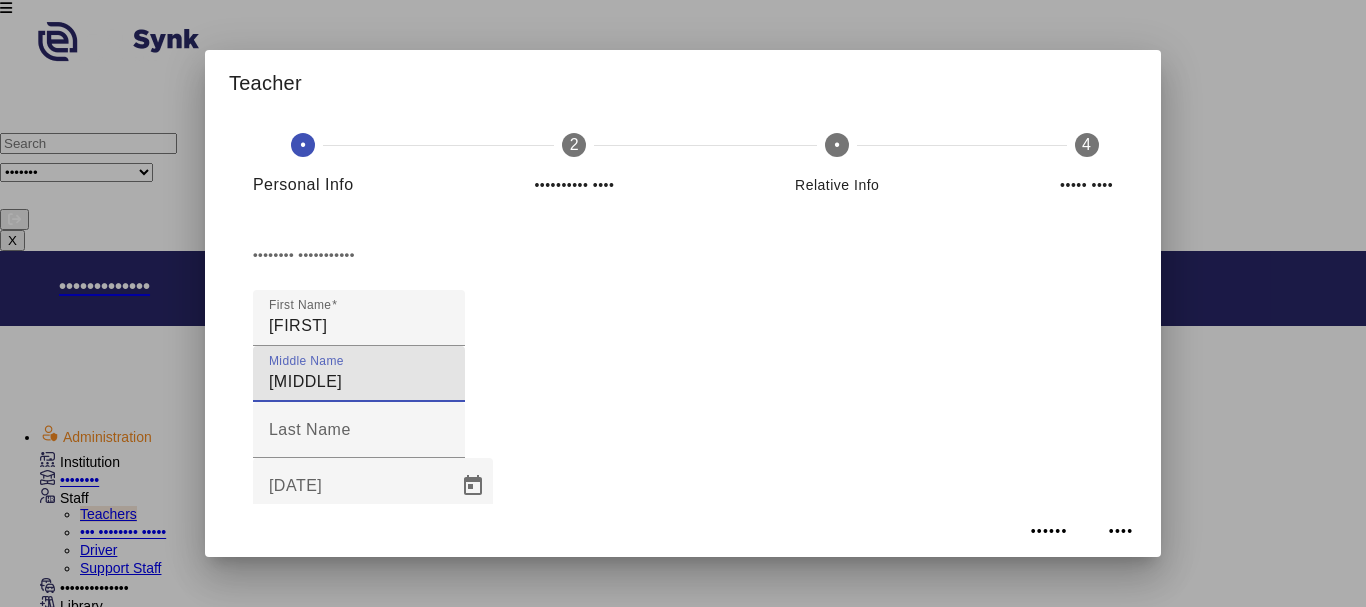 scroll, scrollTop: 100, scrollLeft: 0, axis: vertical 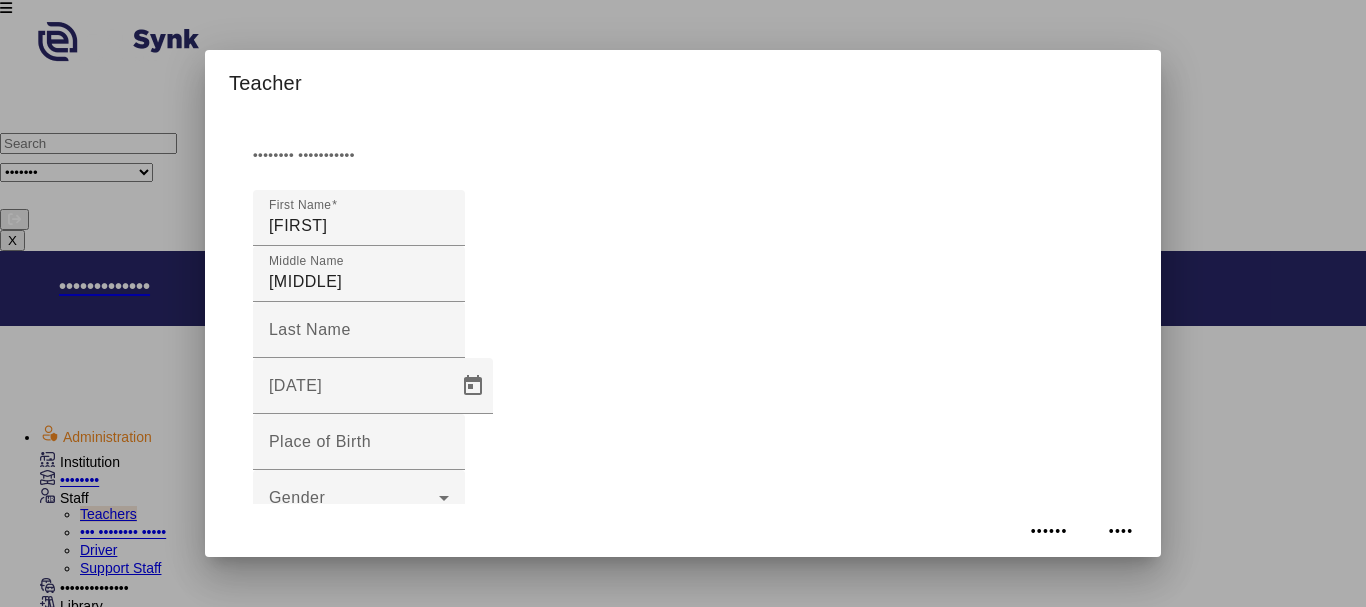 click on "Marital Status" at bounding box center (321, 953) 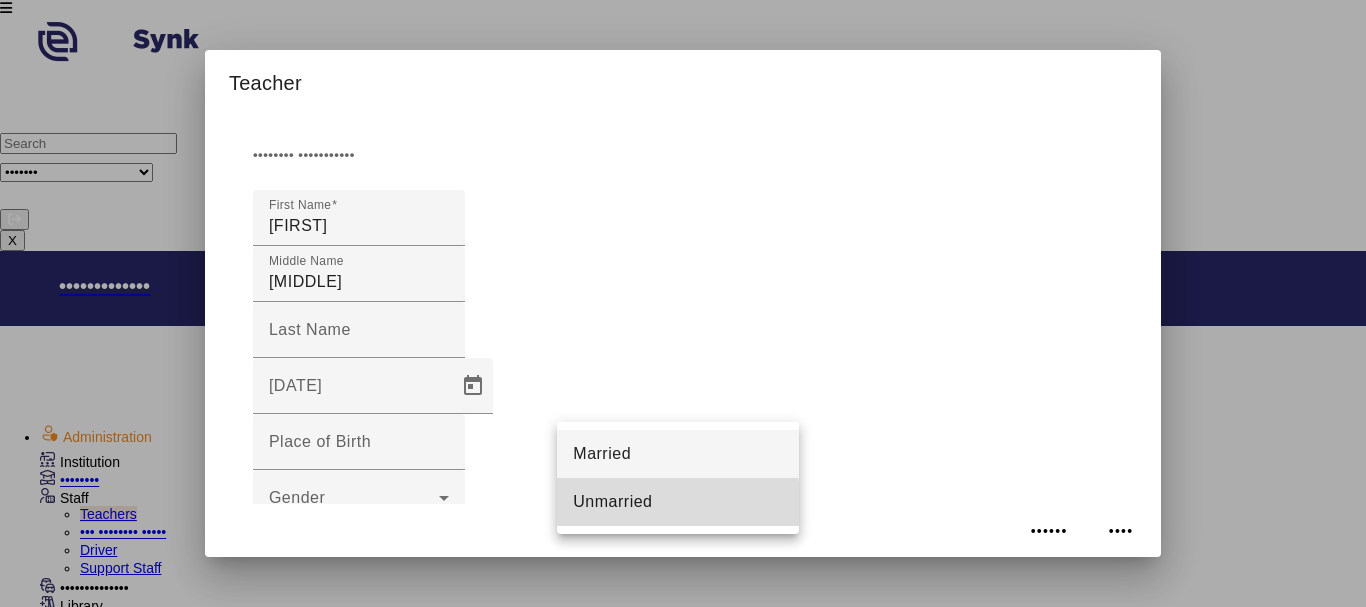 drag, startPoint x: 620, startPoint y: 508, endPoint x: 603, endPoint y: 506, distance: 17.117243 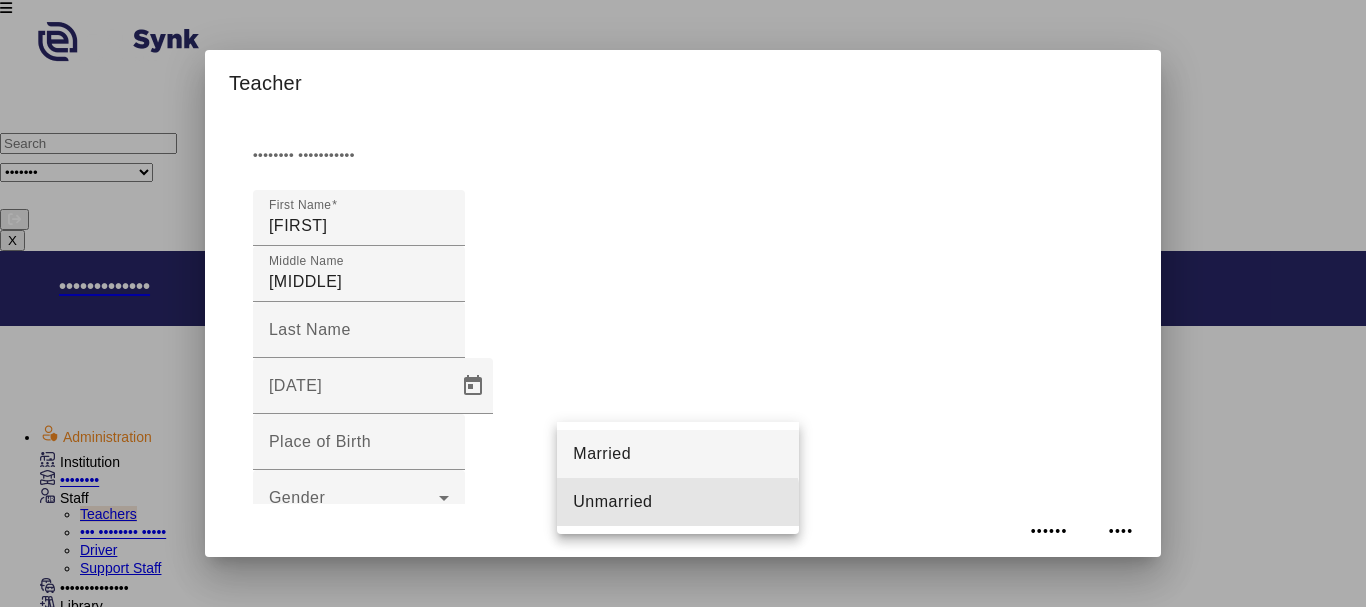 click on "Unmarried" at bounding box center (612, 502) 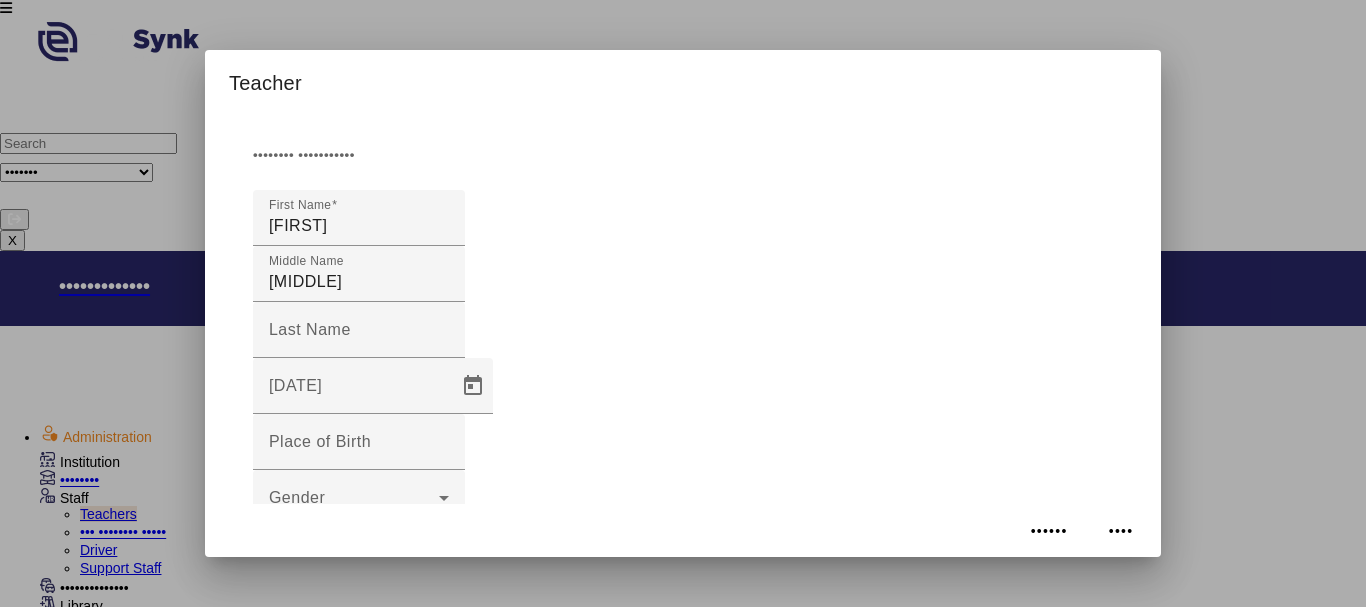 click on "Contact Number 1" at bounding box center (338, 833) 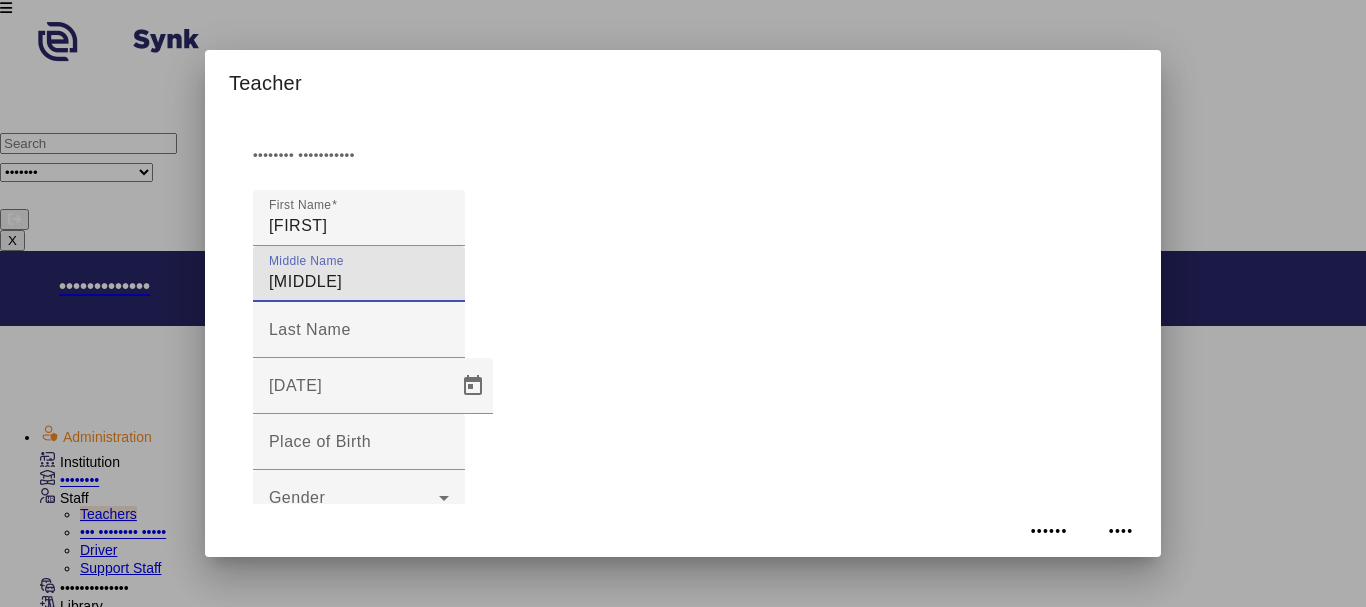 drag, startPoint x: 609, startPoint y: 168, endPoint x: 589, endPoint y: 185, distance: 26.24881 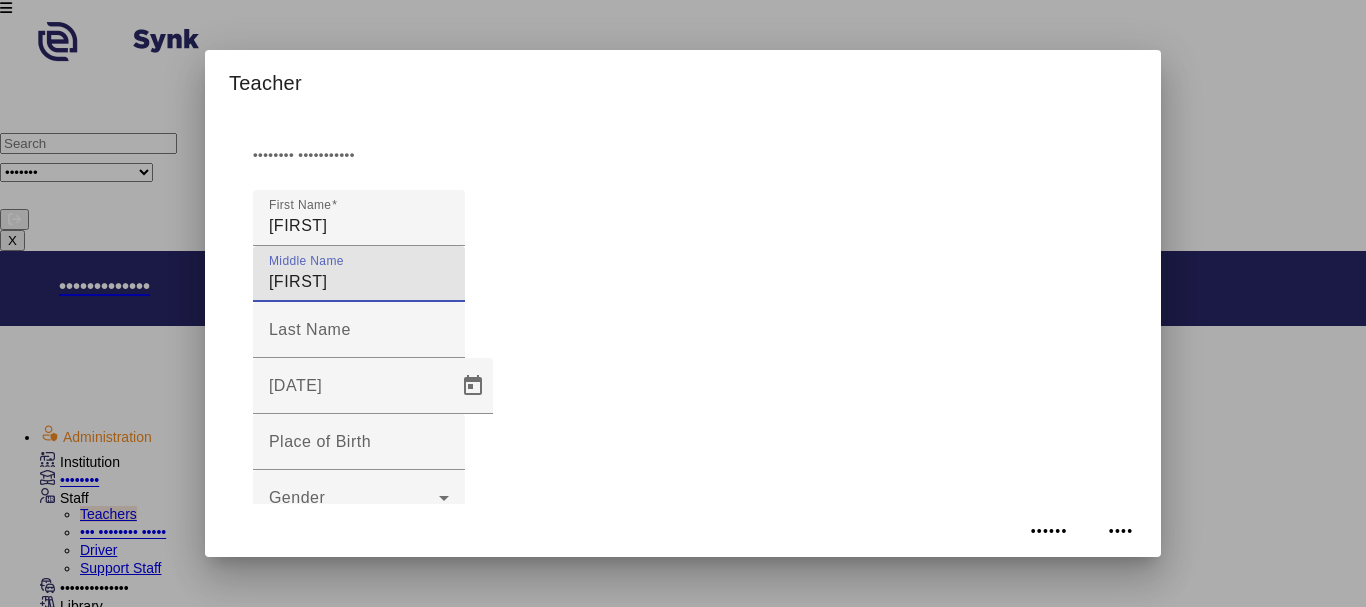 type on "[FIRST]" 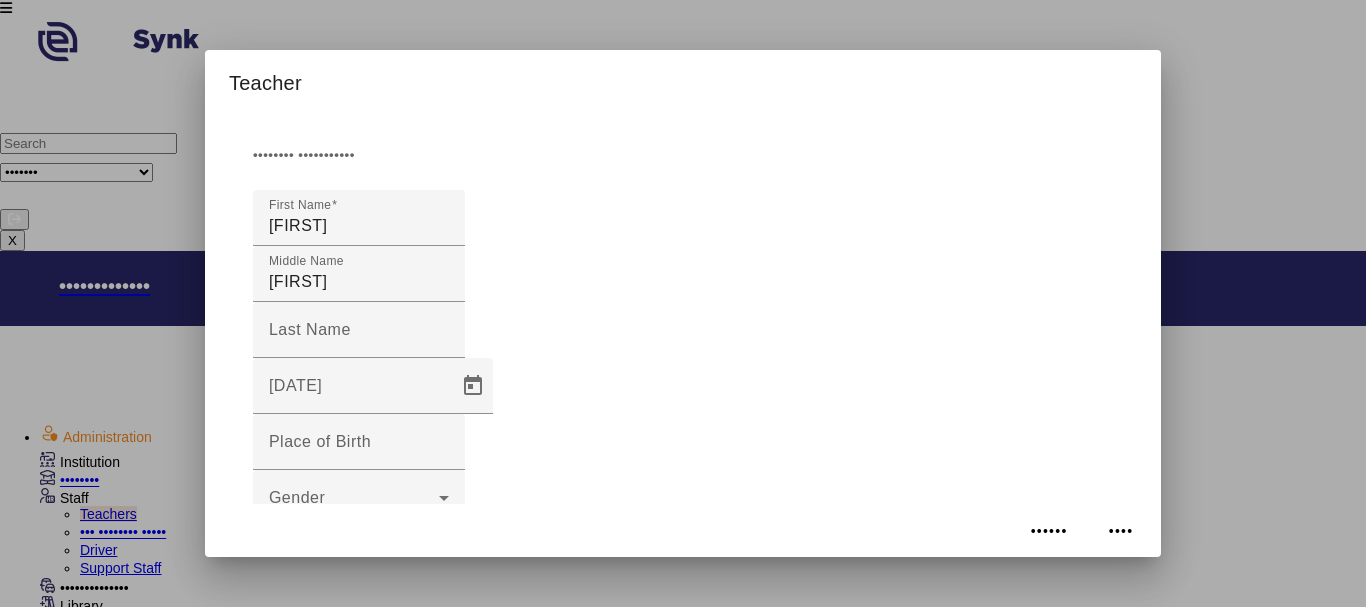 click on "Contact Number 1" at bounding box center (338, 833) 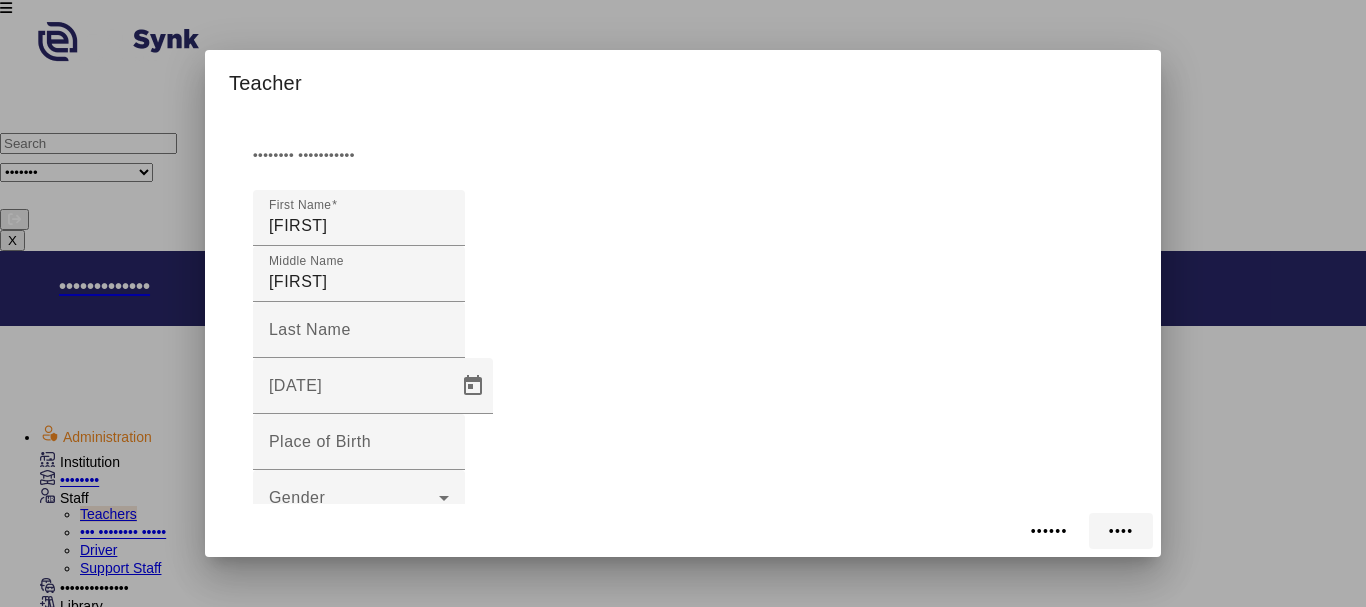 type on "[PHONE]" 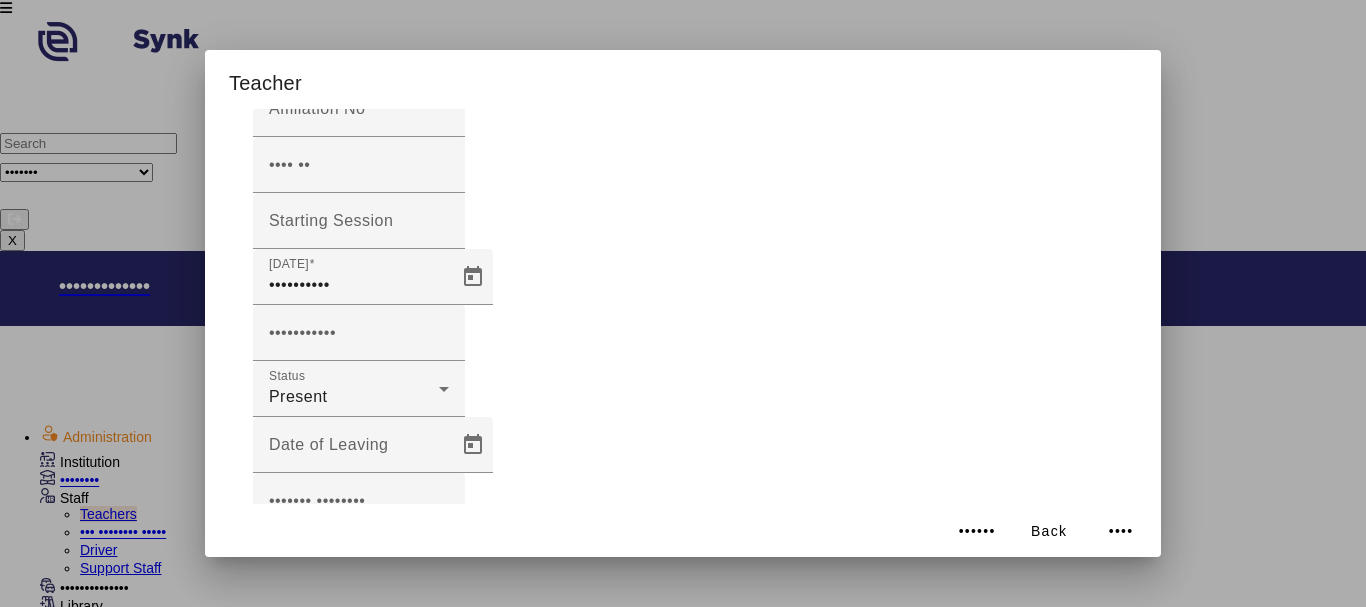 scroll, scrollTop: 384, scrollLeft: 0, axis: vertical 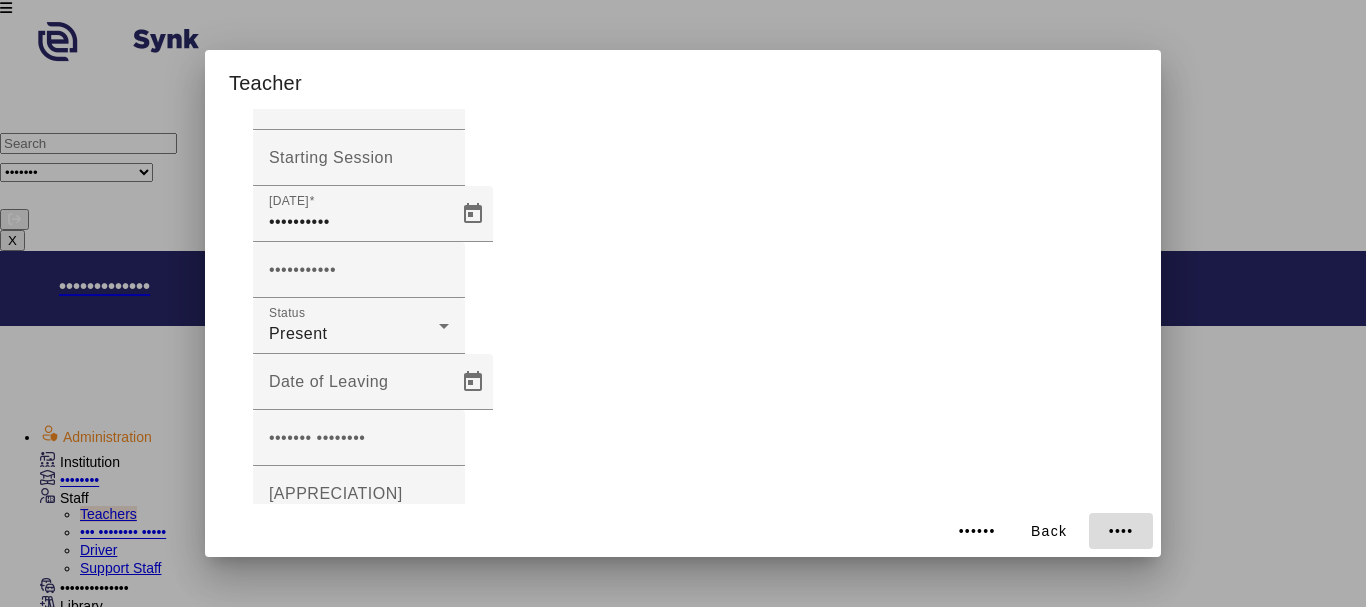 click on "••••" at bounding box center [1121, 531] 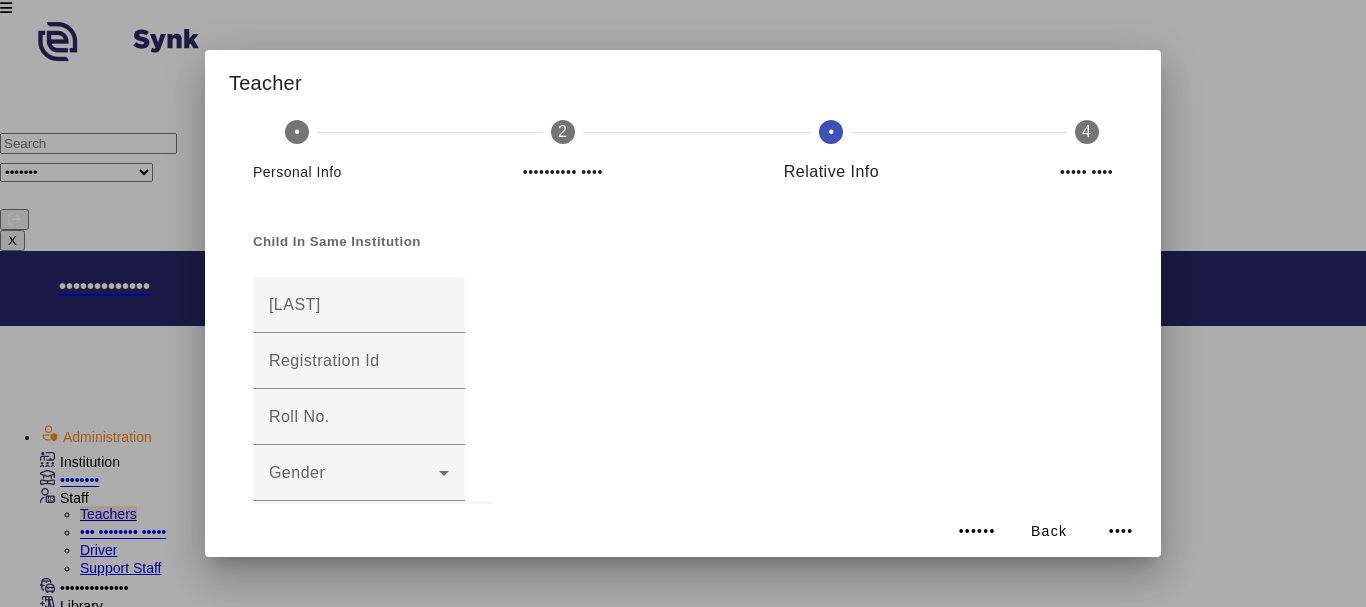 scroll, scrollTop: 0, scrollLeft: 0, axis: both 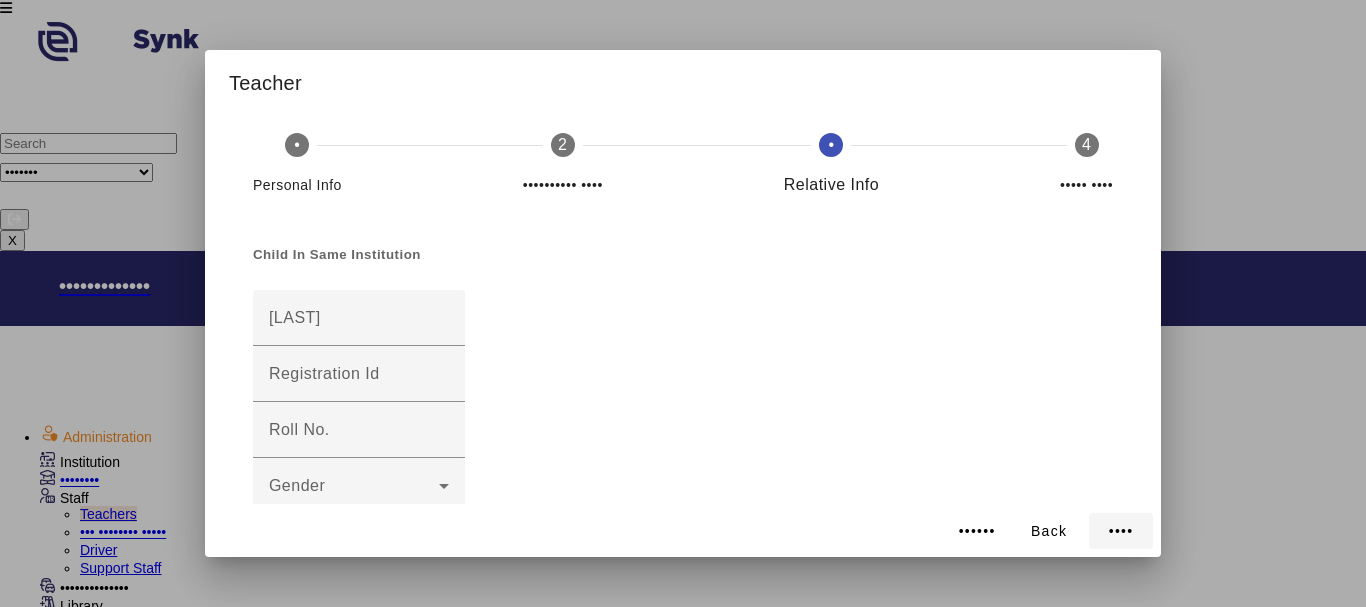 click on "••••" at bounding box center [1121, 531] 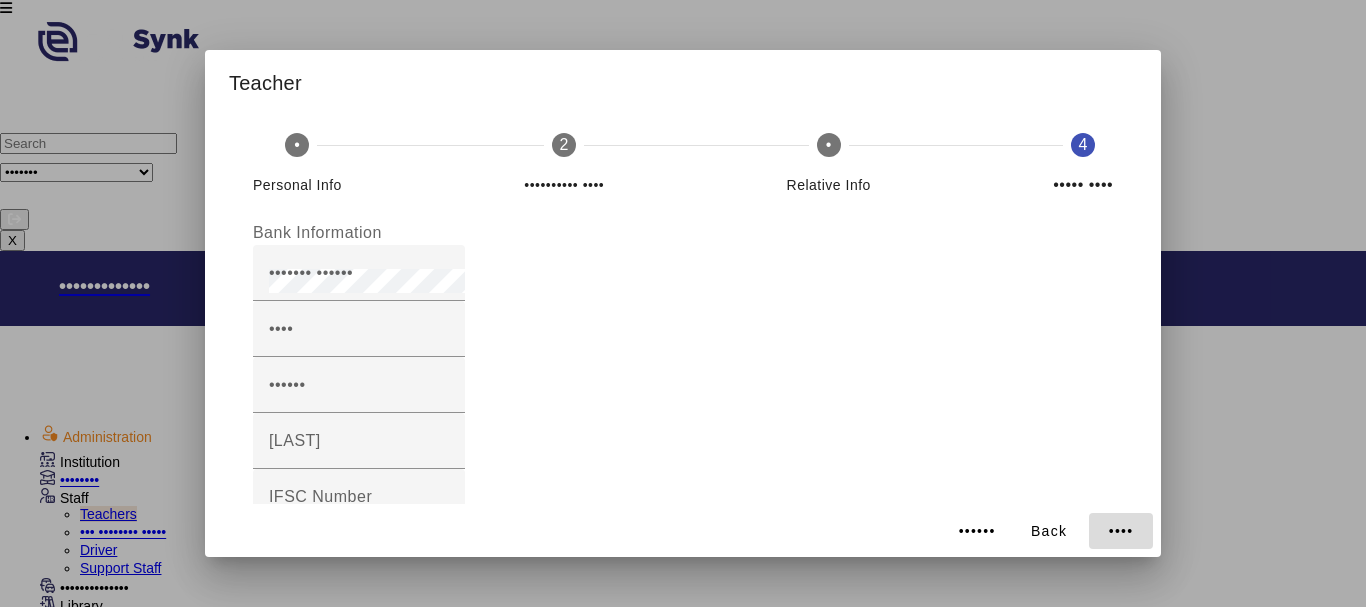 click on "••••" at bounding box center [1121, 531] 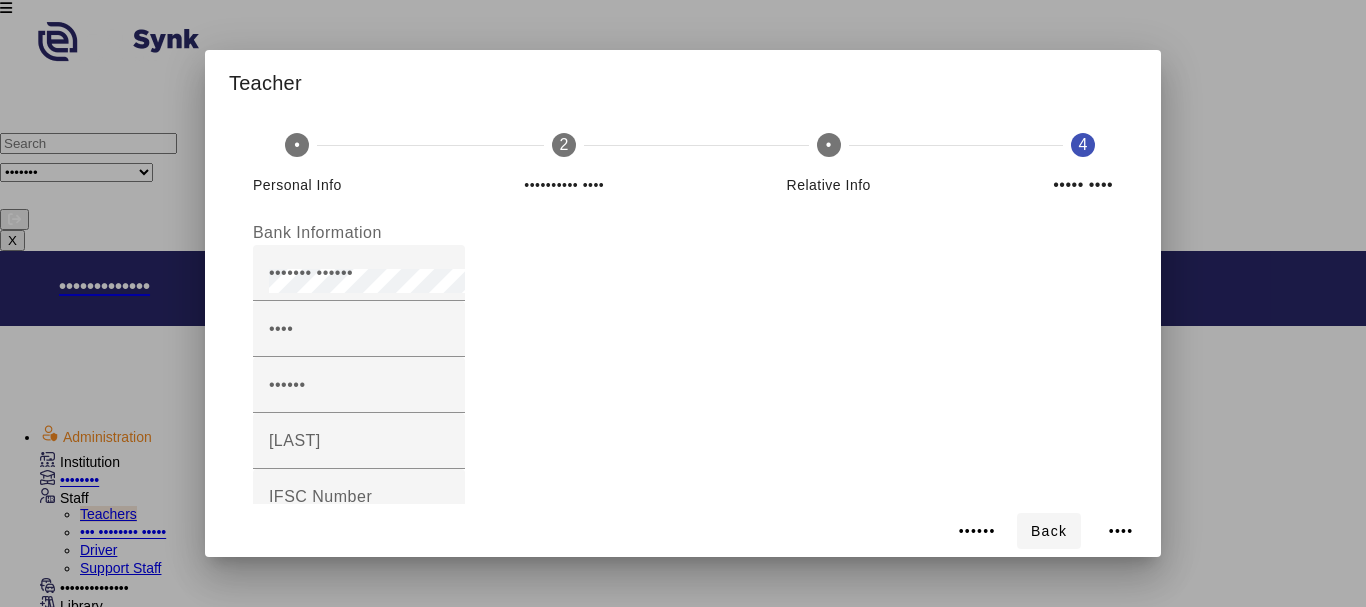 click on "Back" at bounding box center (977, 531) 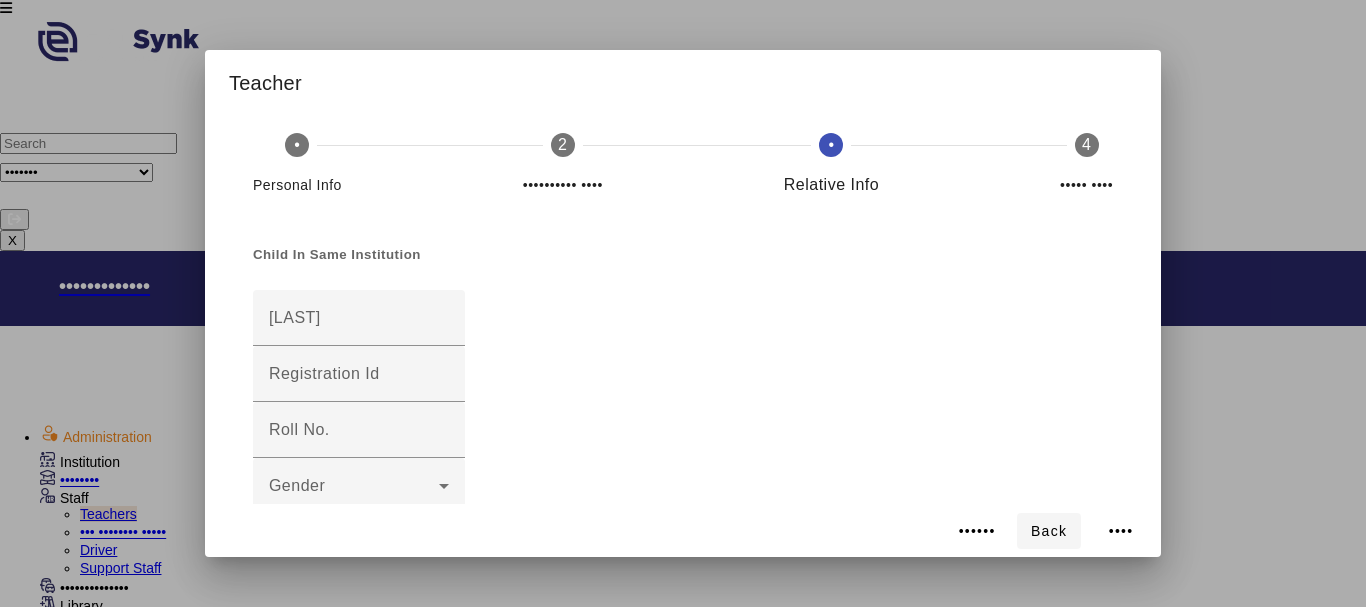 click on "Back" at bounding box center [1049, 531] 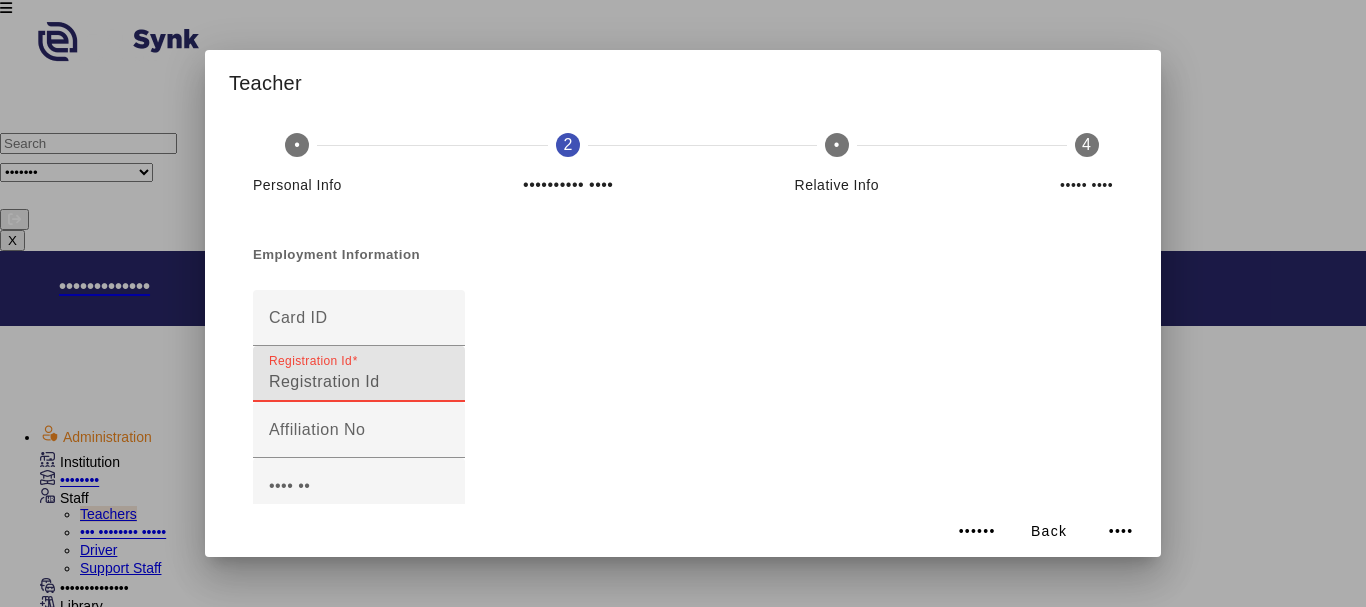 click on "Registration Id" at bounding box center [359, 382] 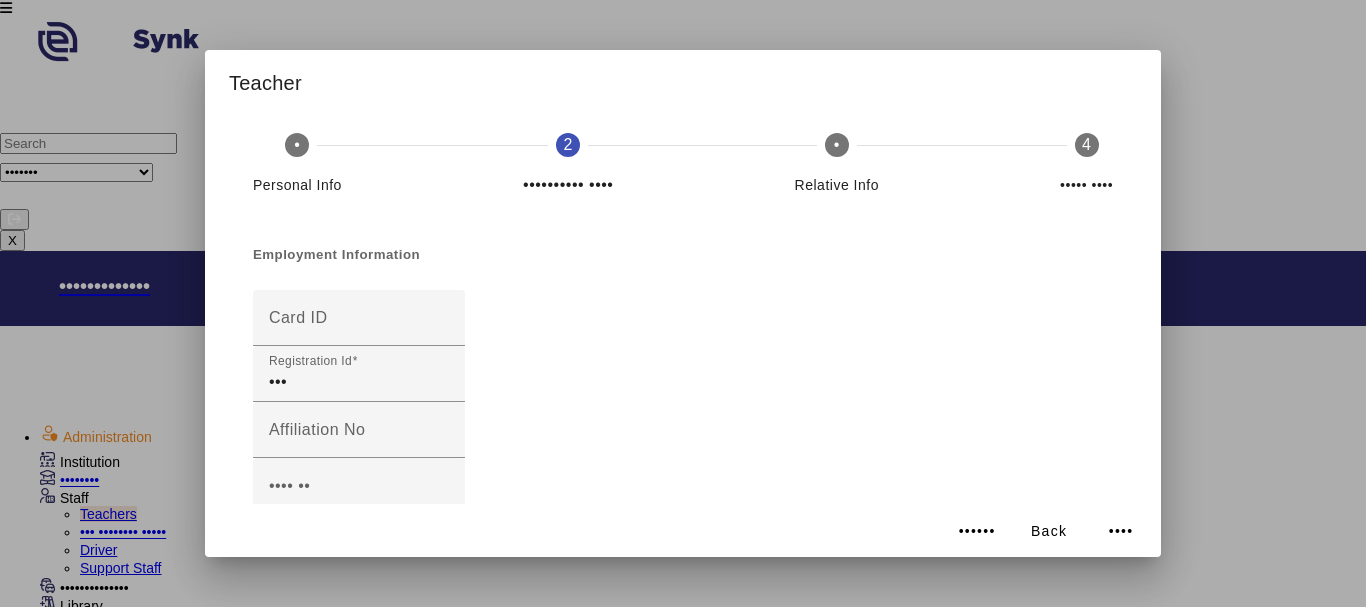 drag, startPoint x: 736, startPoint y: 60, endPoint x: 937, endPoint y: 105, distance: 205.97572 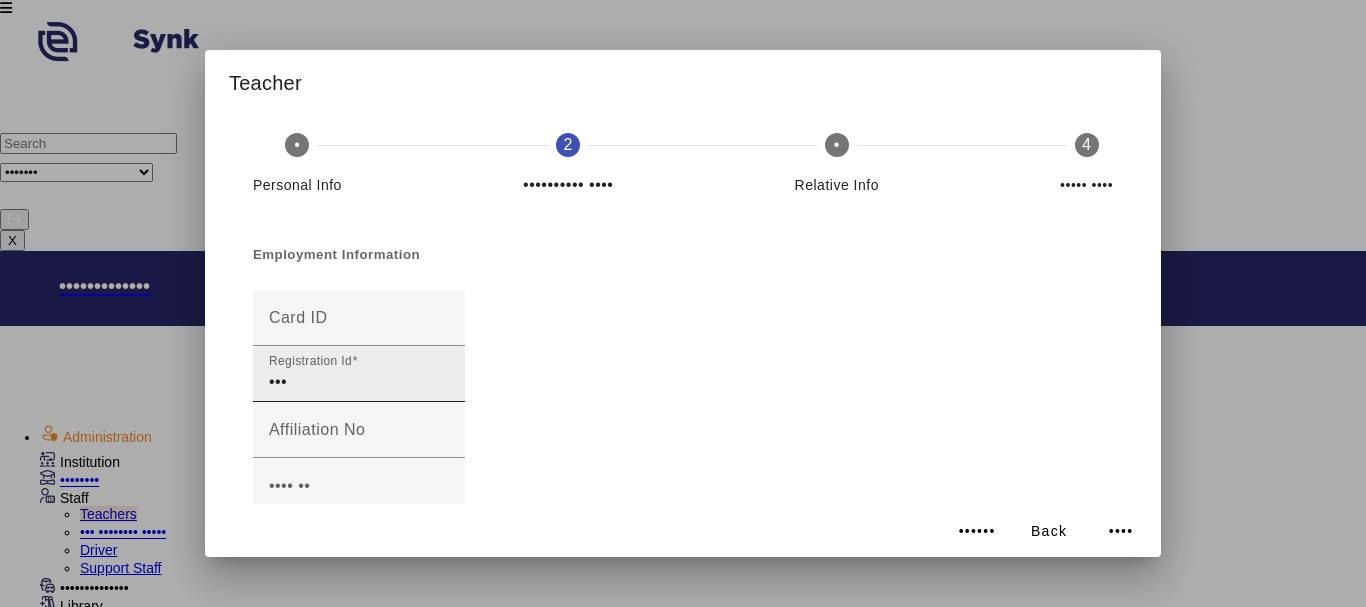 click on "•••" at bounding box center (359, 382) 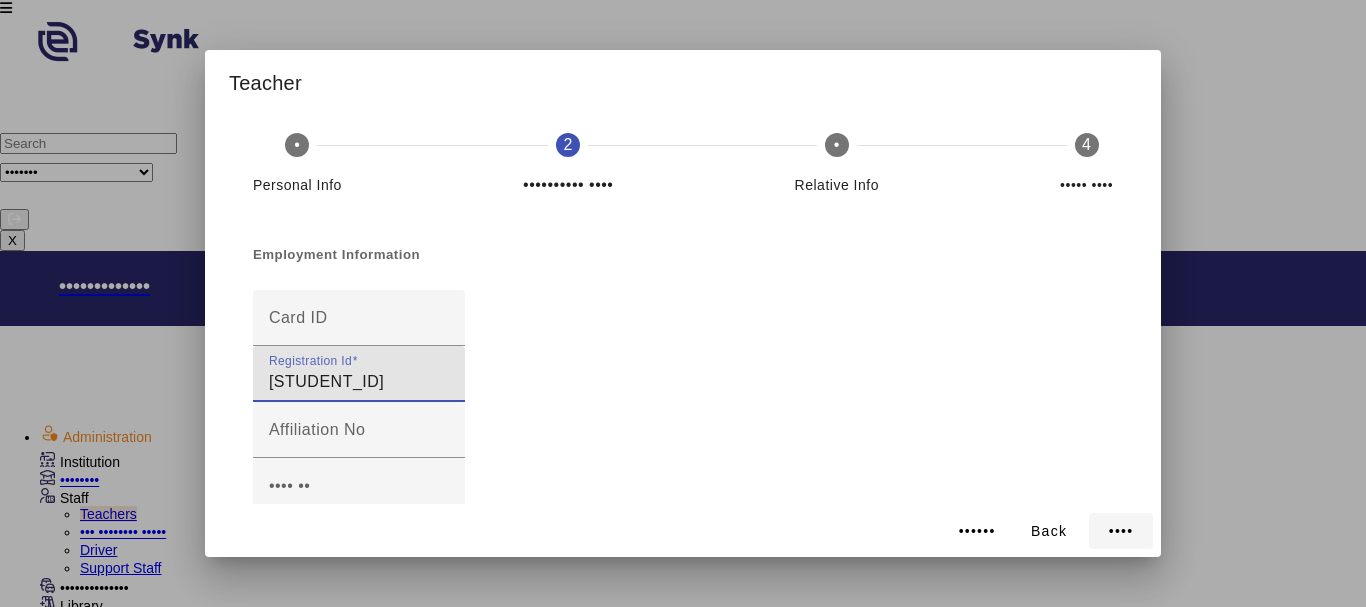 type on "[STUDENT_ID]" 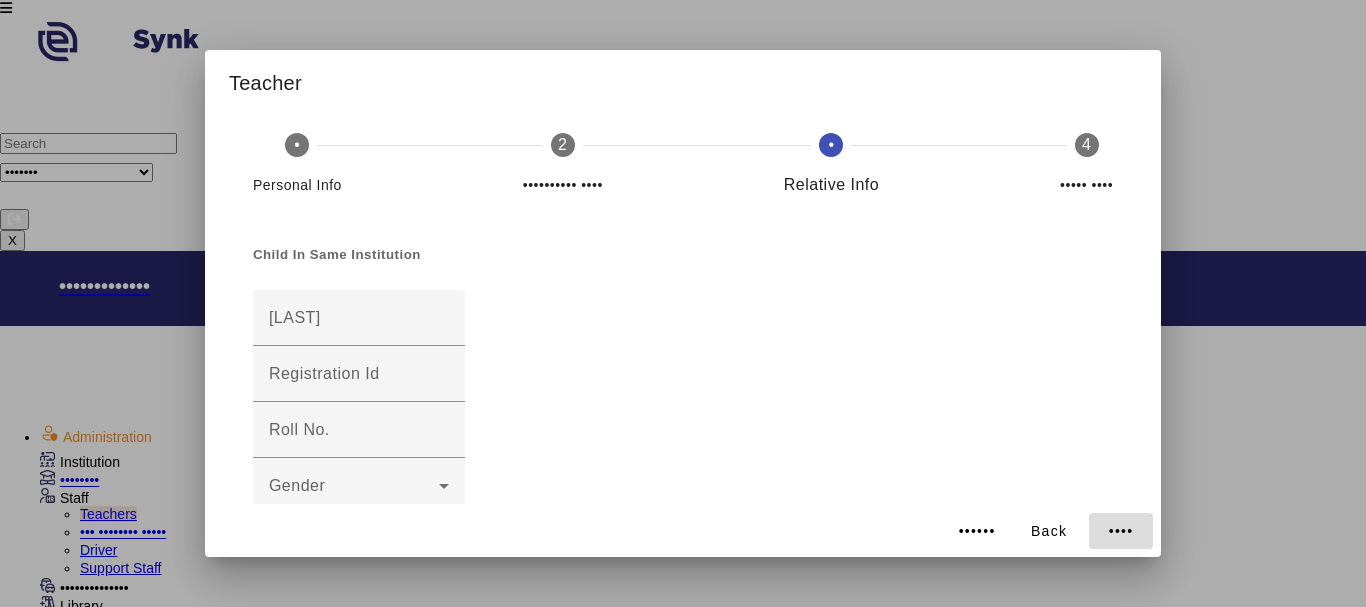 click on "••••" at bounding box center [1121, 531] 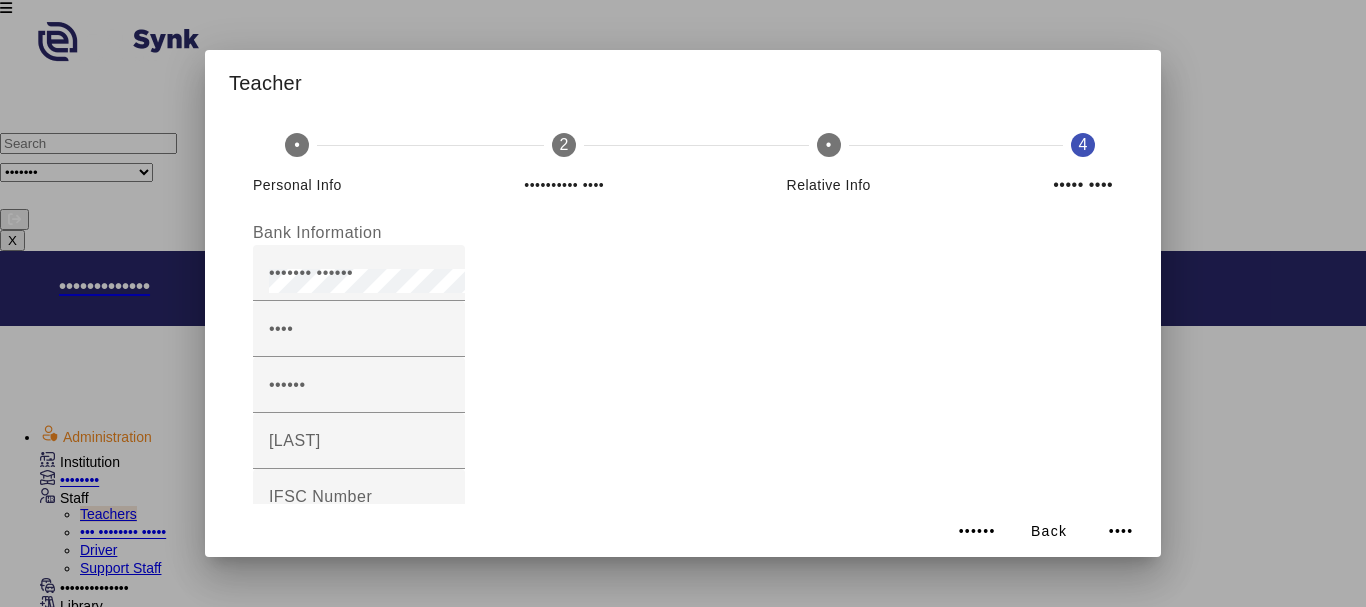 click on "••••" at bounding box center (977, 531) 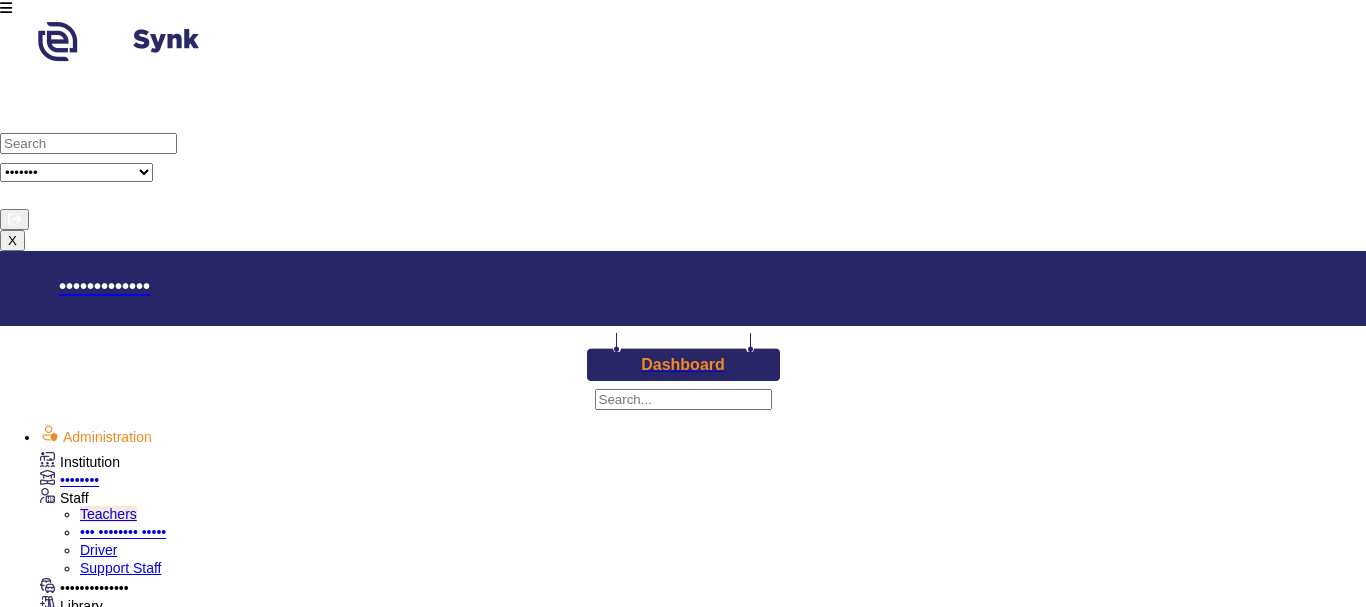 click at bounding box center [329, 2958] 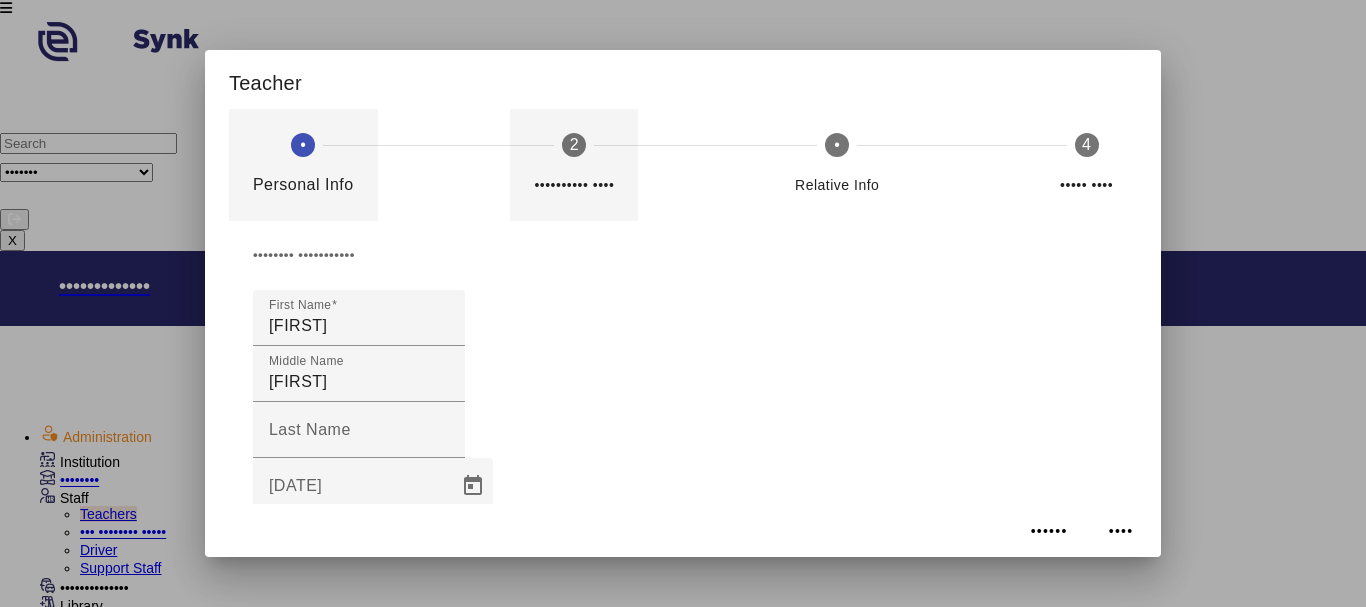 click on "•••••••••• ••••" at bounding box center [574, 185] 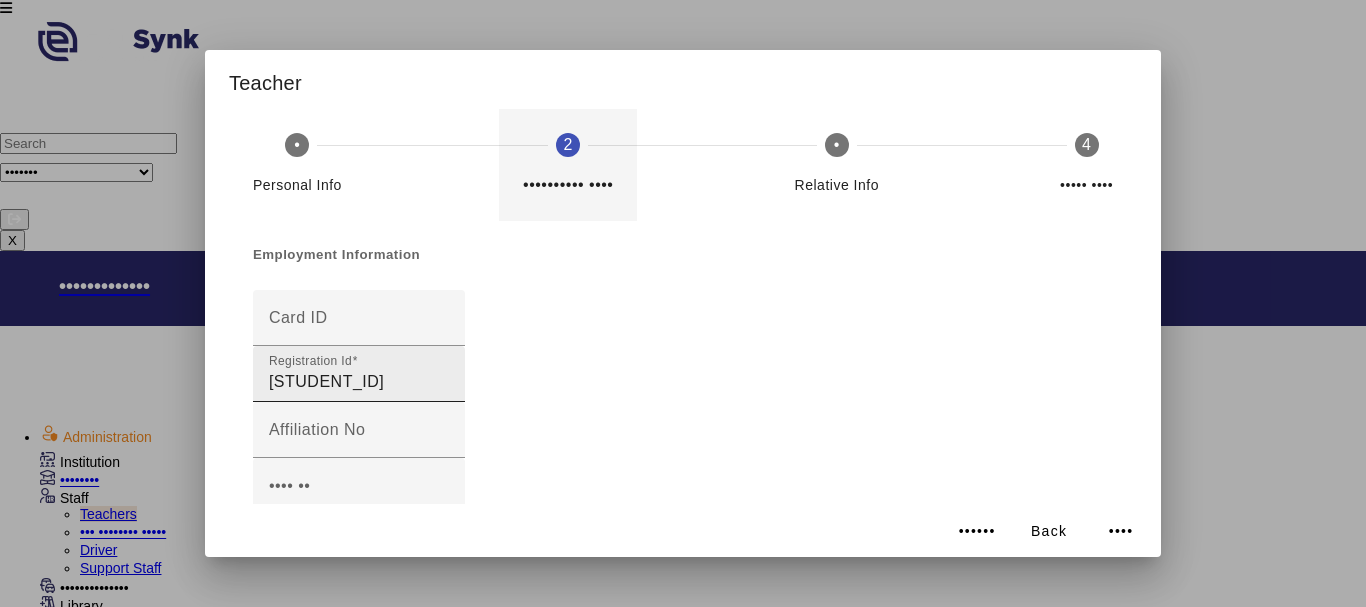 click on "[STUDENT_ID]" at bounding box center [359, 382] 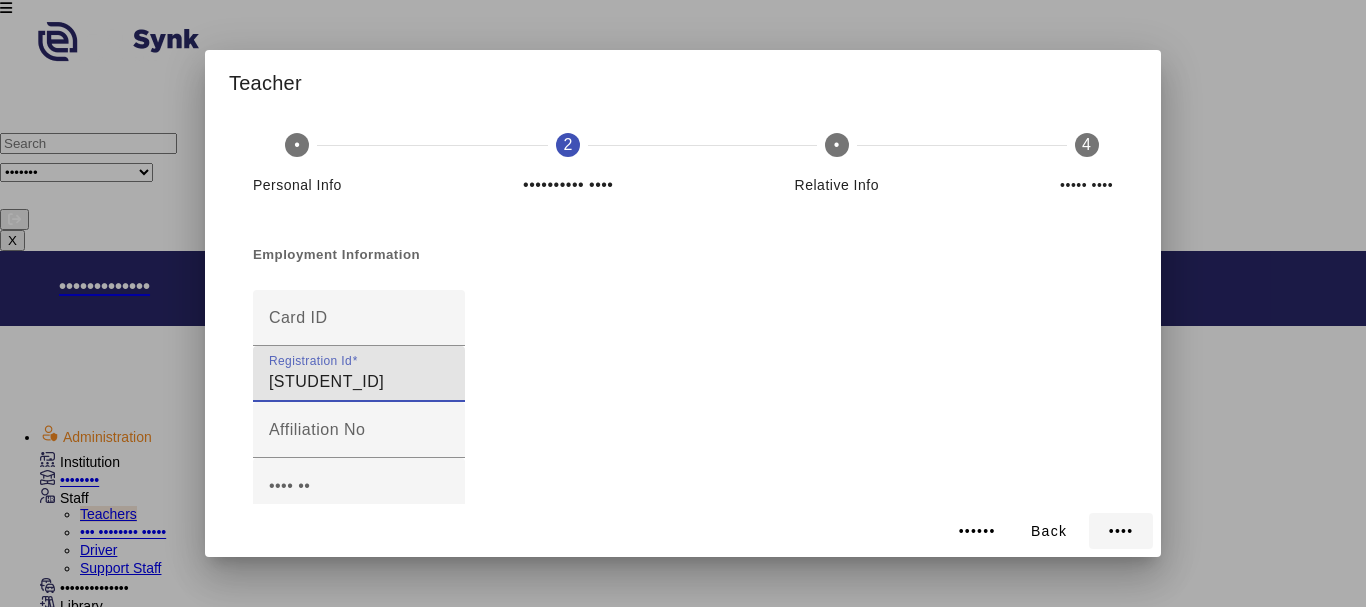 type on "[STUDENT_ID]" 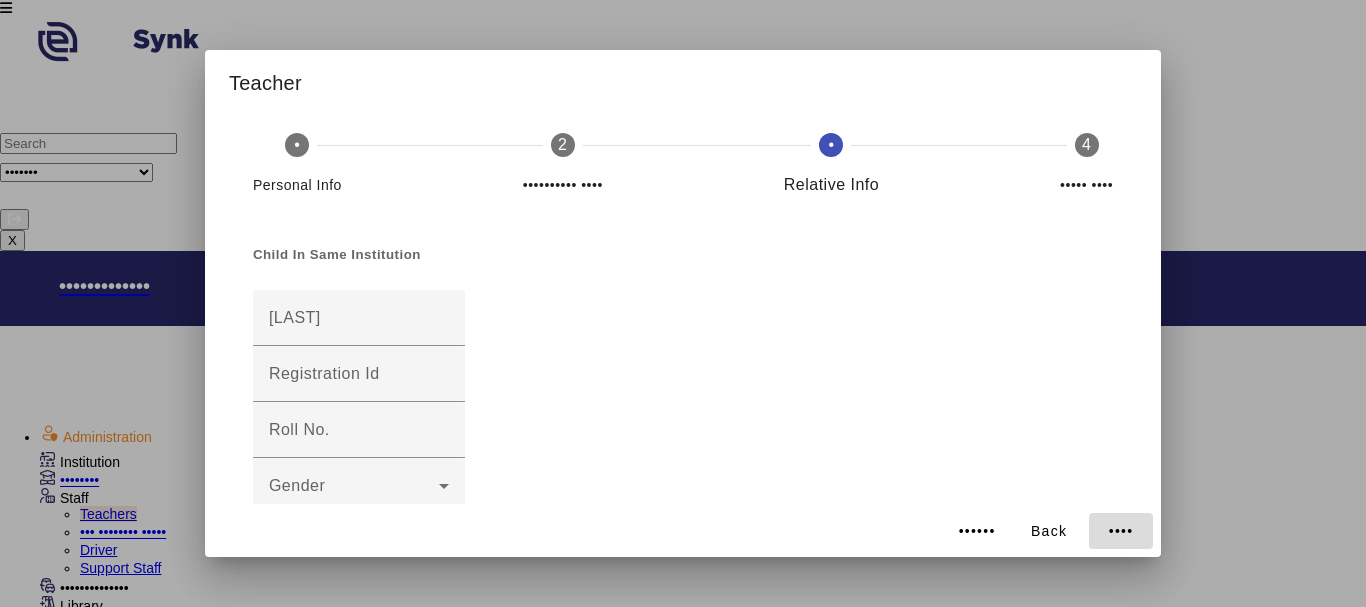 click on "••••" at bounding box center (1121, 531) 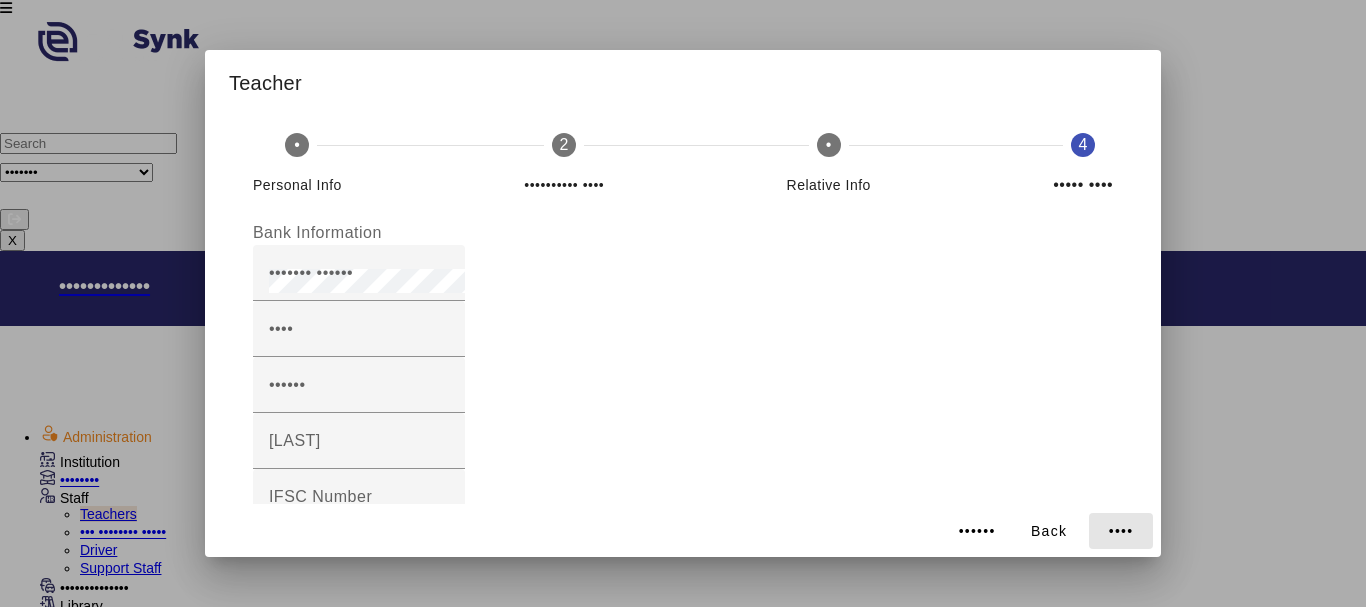 click on "••••" at bounding box center (1121, 531) 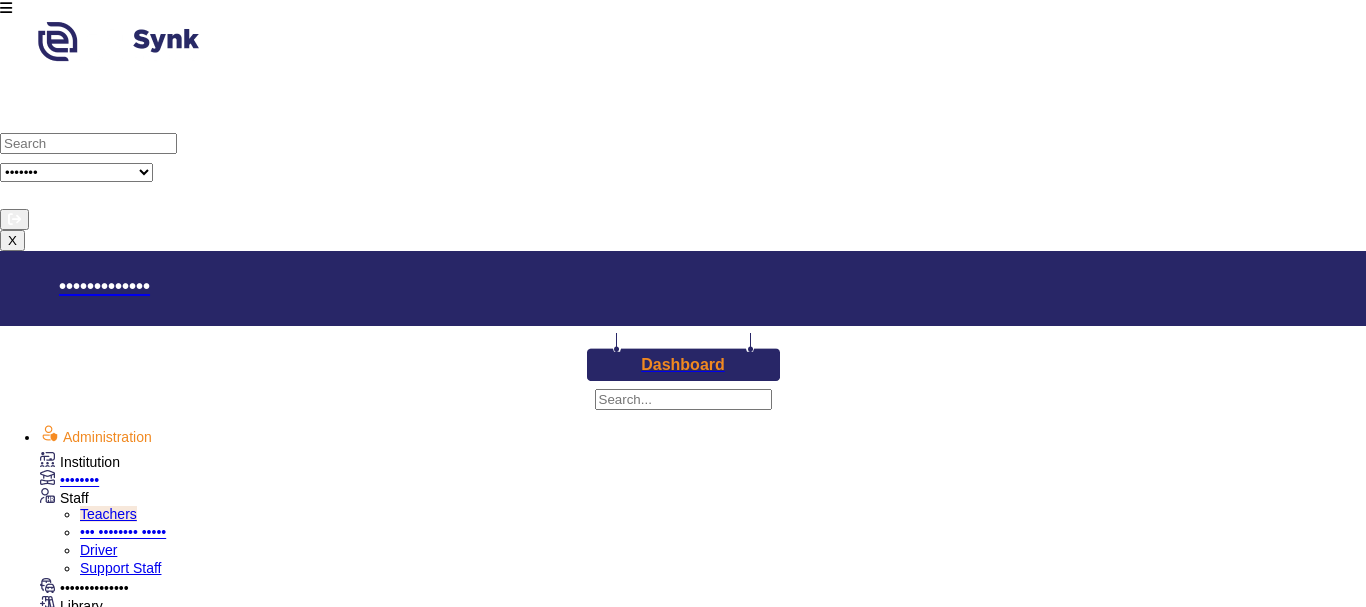 scroll, scrollTop: 200, scrollLeft: 0, axis: vertical 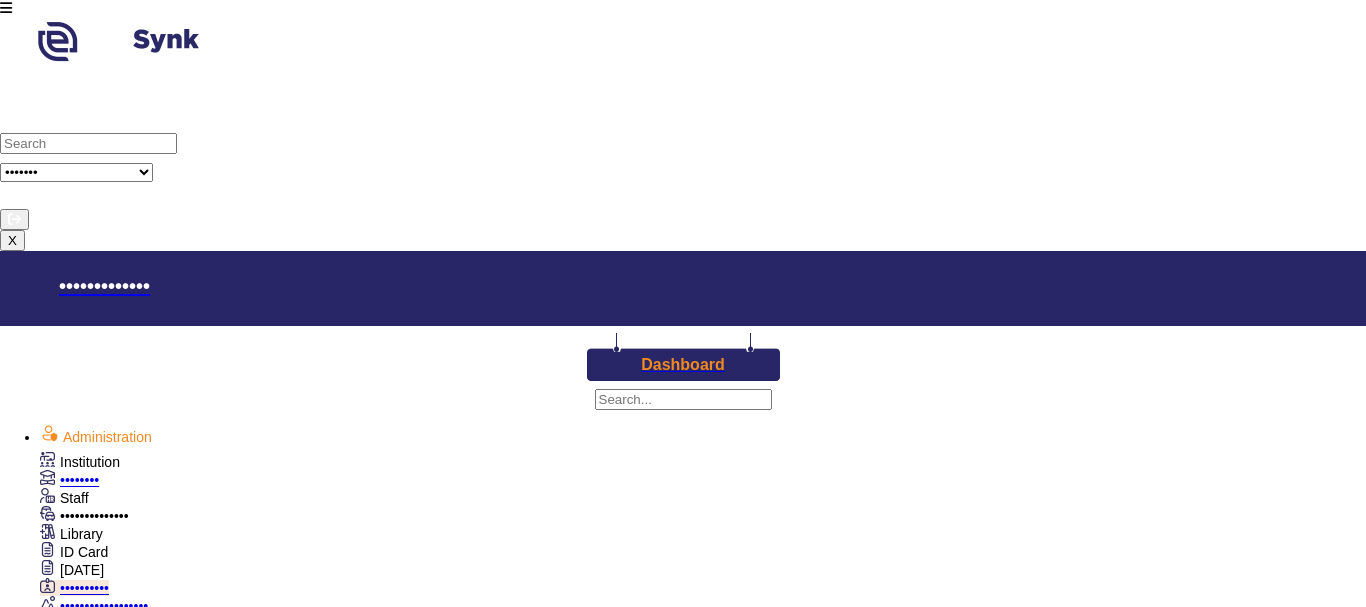 click on "••••••••••" at bounding box center [84, 588] 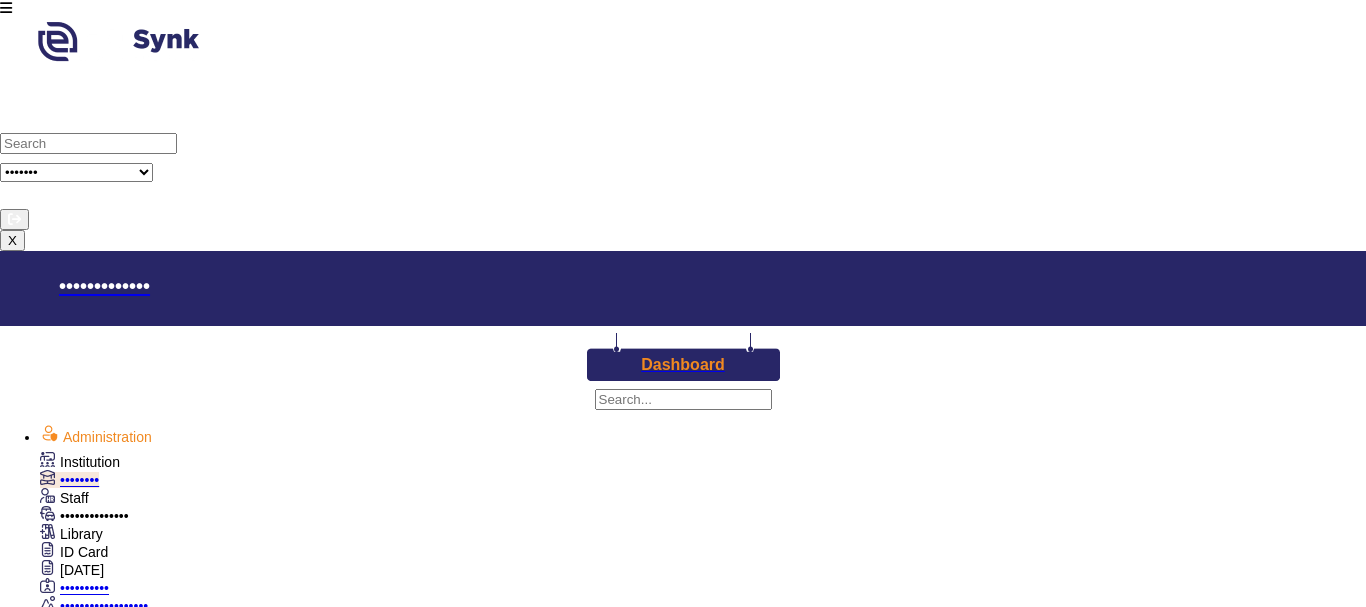 click on "Class I" at bounding box center [340, 2872] 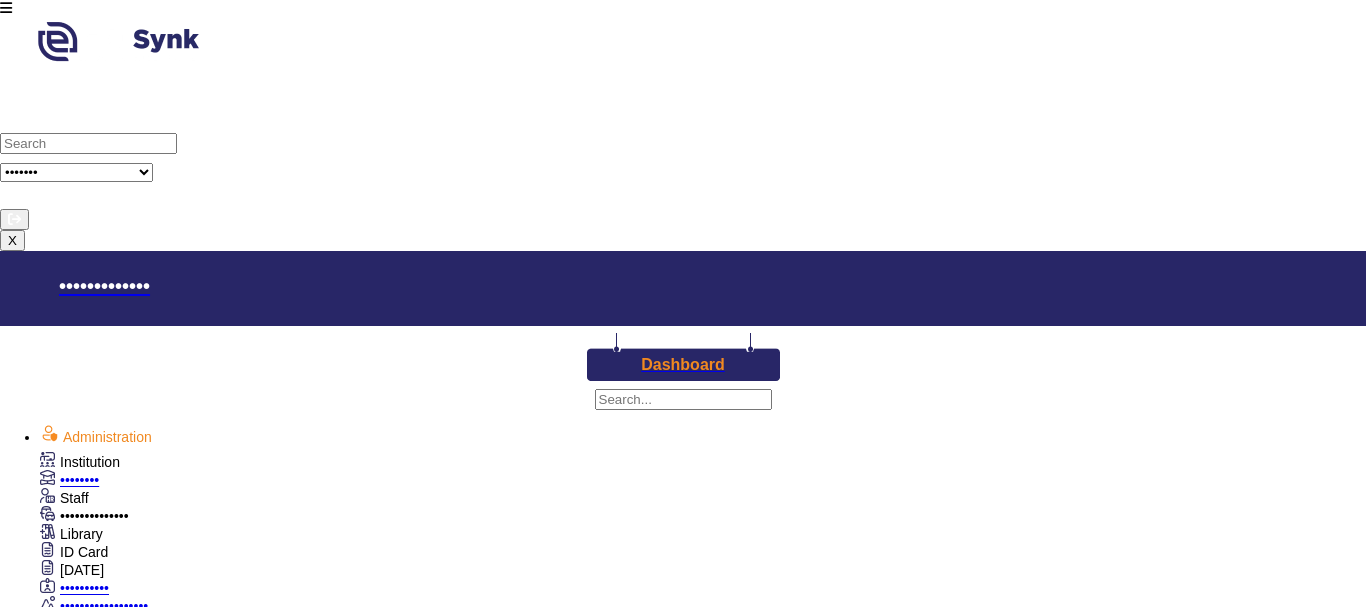 scroll, scrollTop: 0, scrollLeft: 0, axis: both 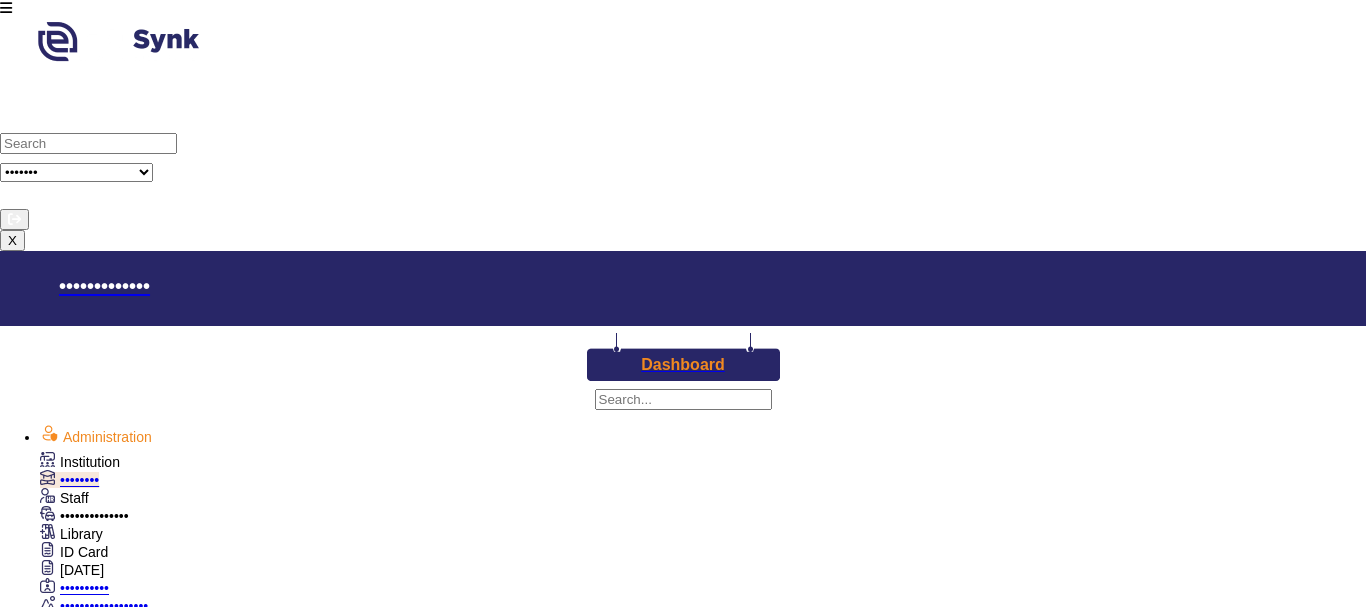 click on "Staff" at bounding box center (80, 462) 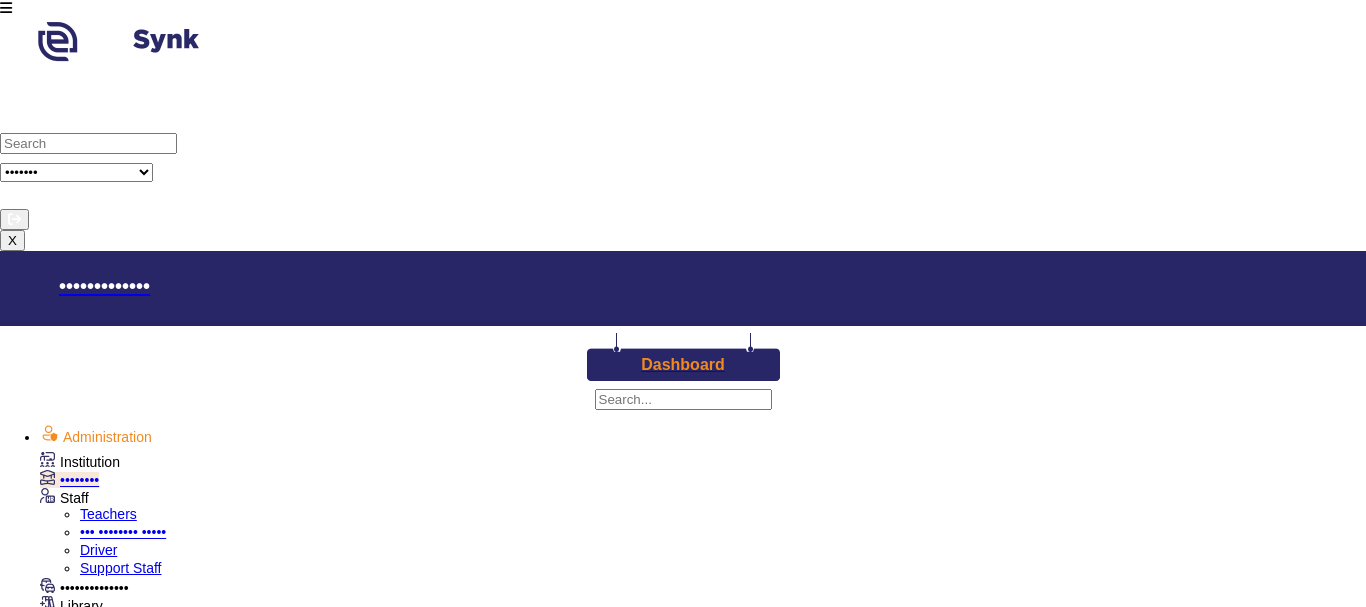 click on "Teachers" at bounding box center (108, 514) 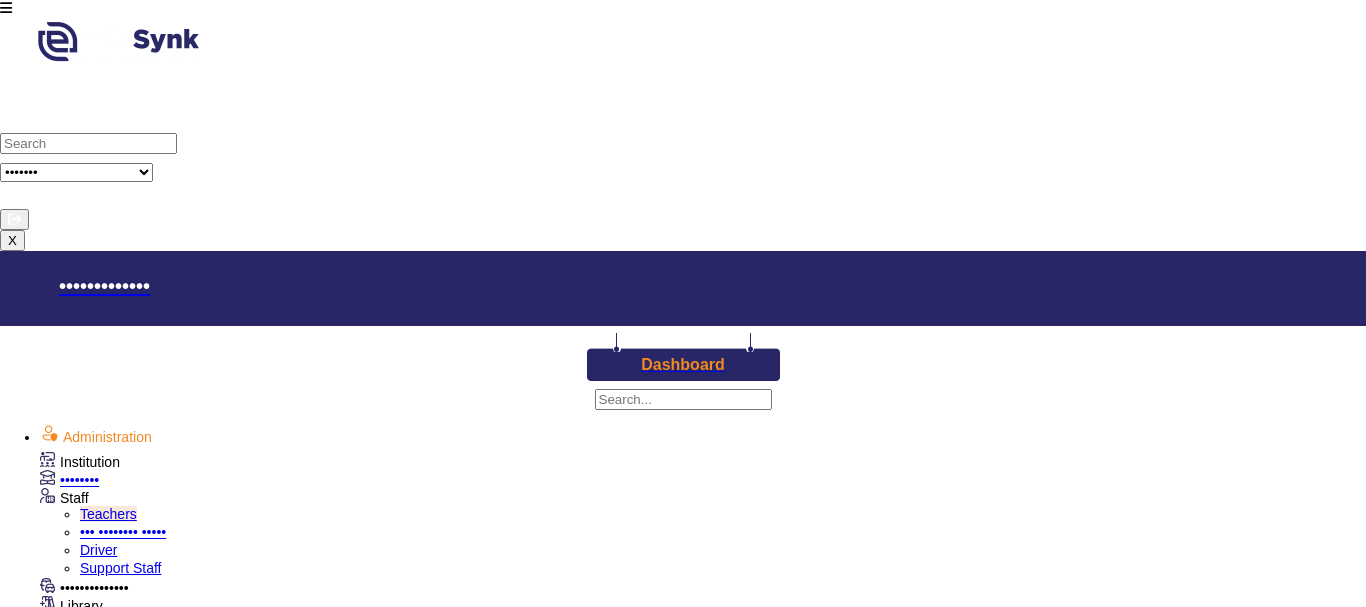 click on "••• ••• •••••••" at bounding box center [120, 2907] 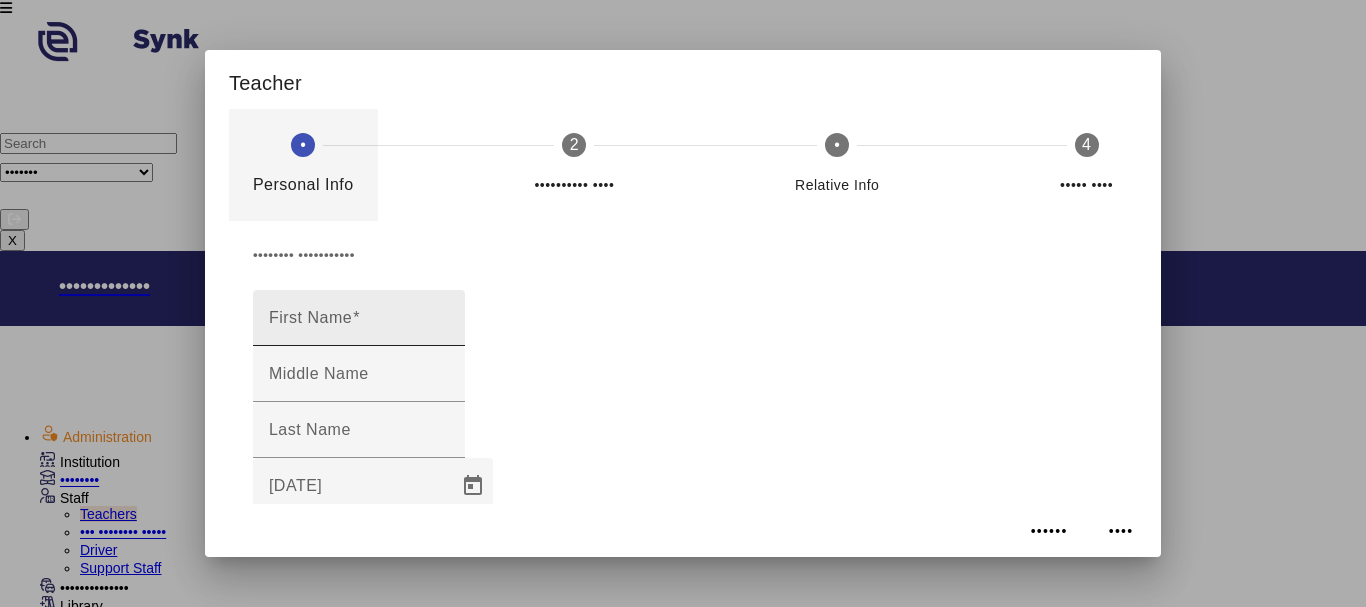 click on "First Name" at bounding box center [359, 326] 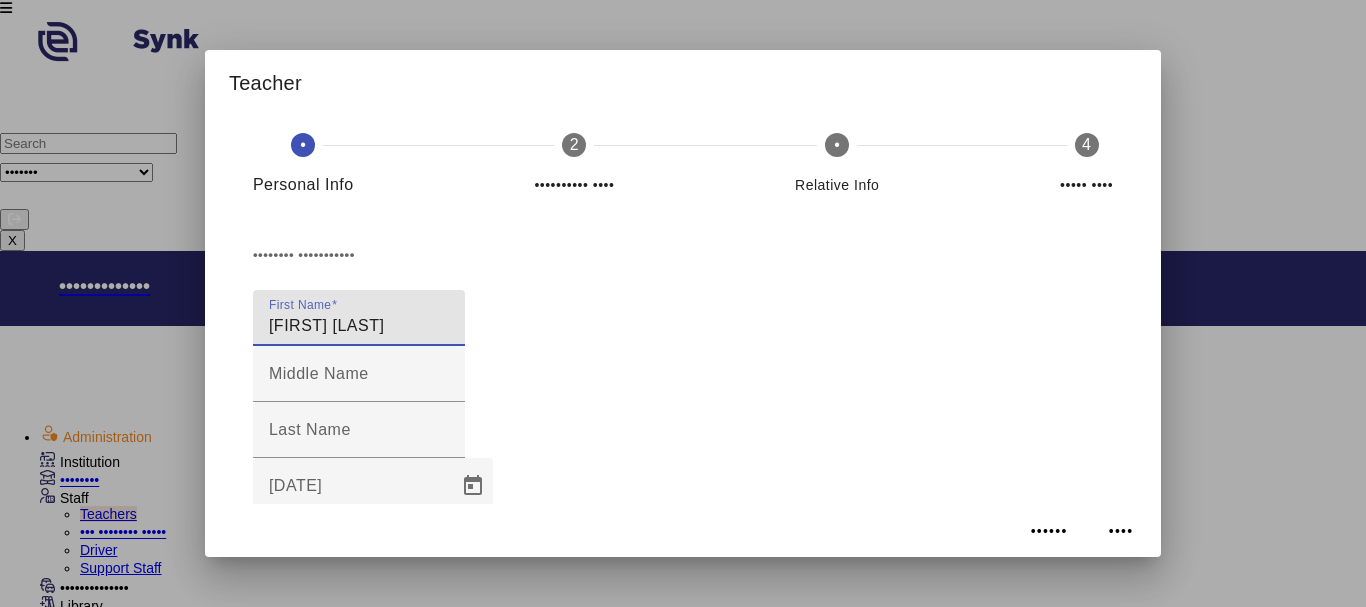 type on "[FIRST] [LAST]" 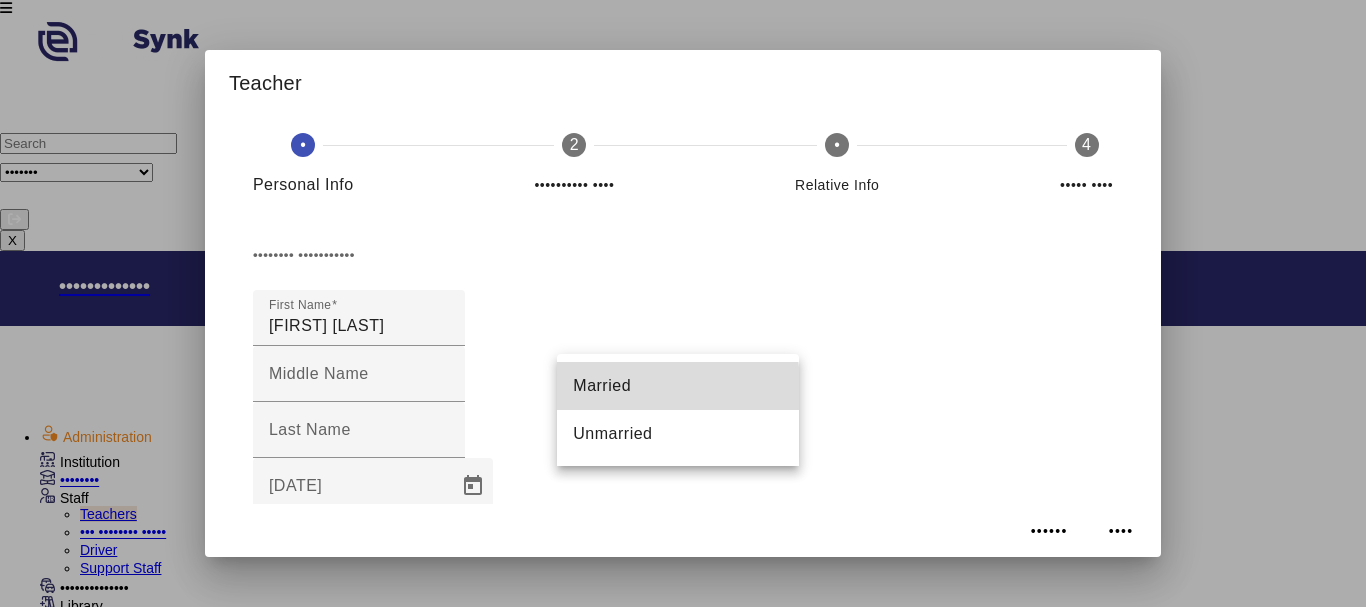 click on "Married" at bounding box center [602, 386] 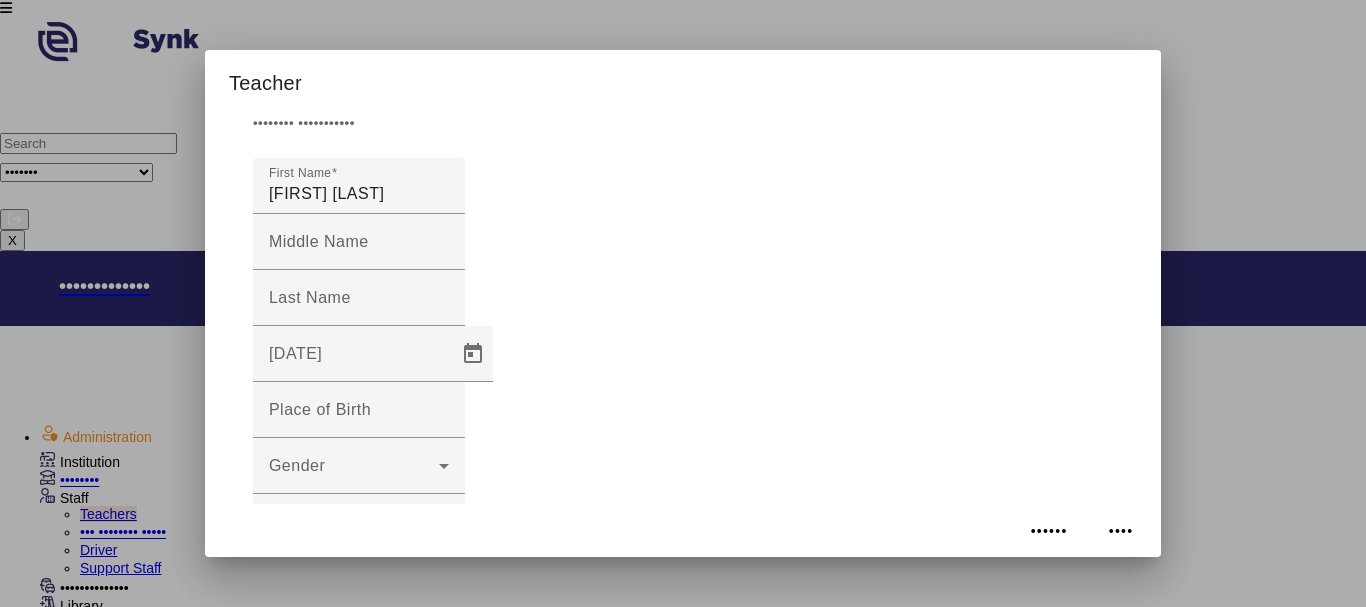 scroll, scrollTop: 0, scrollLeft: 0, axis: both 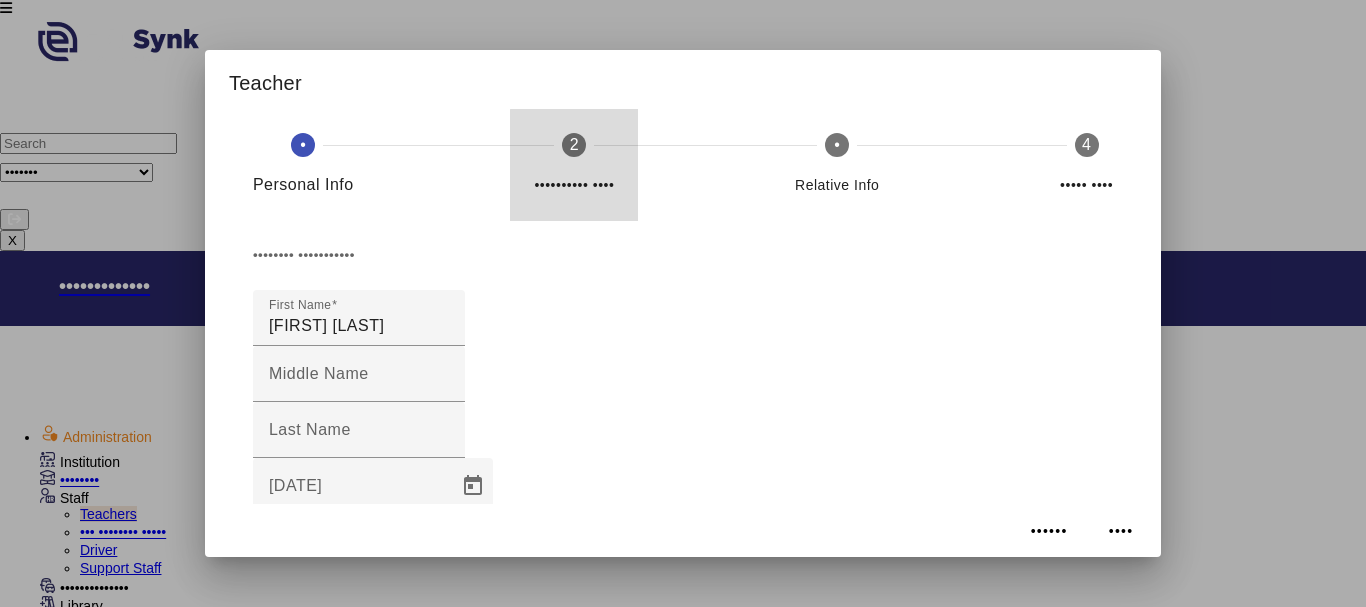 click on "•••••••••• ••••" at bounding box center [574, 185] 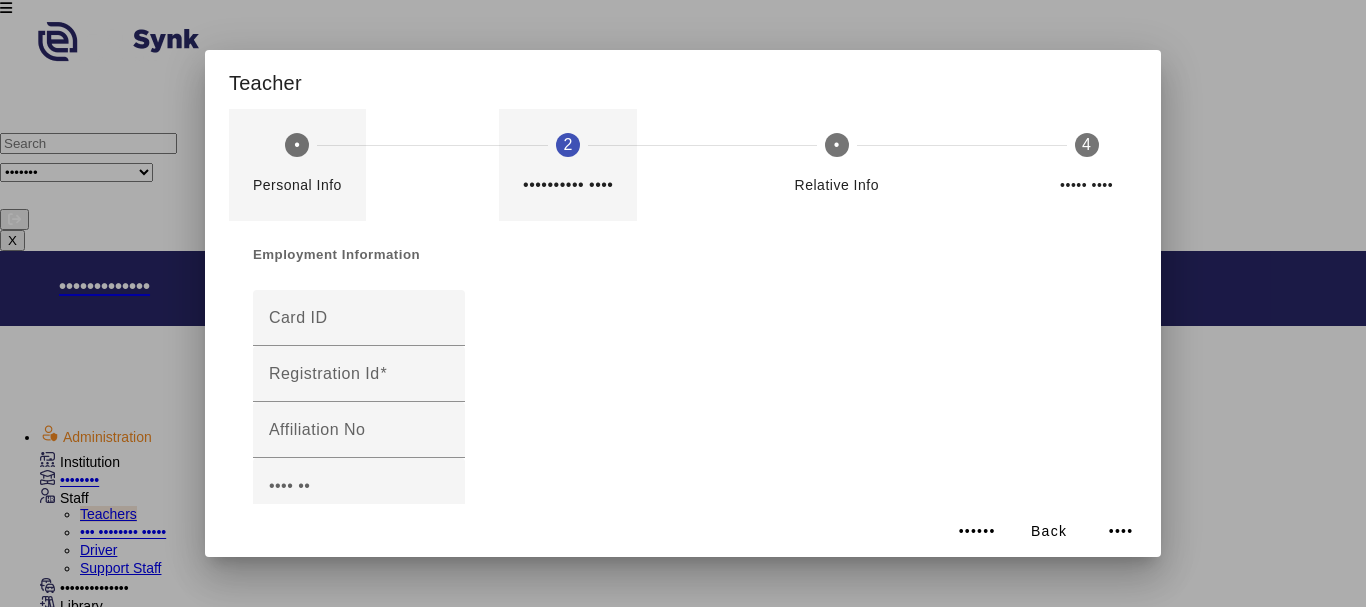 click on "Personal Info" at bounding box center (297, 185) 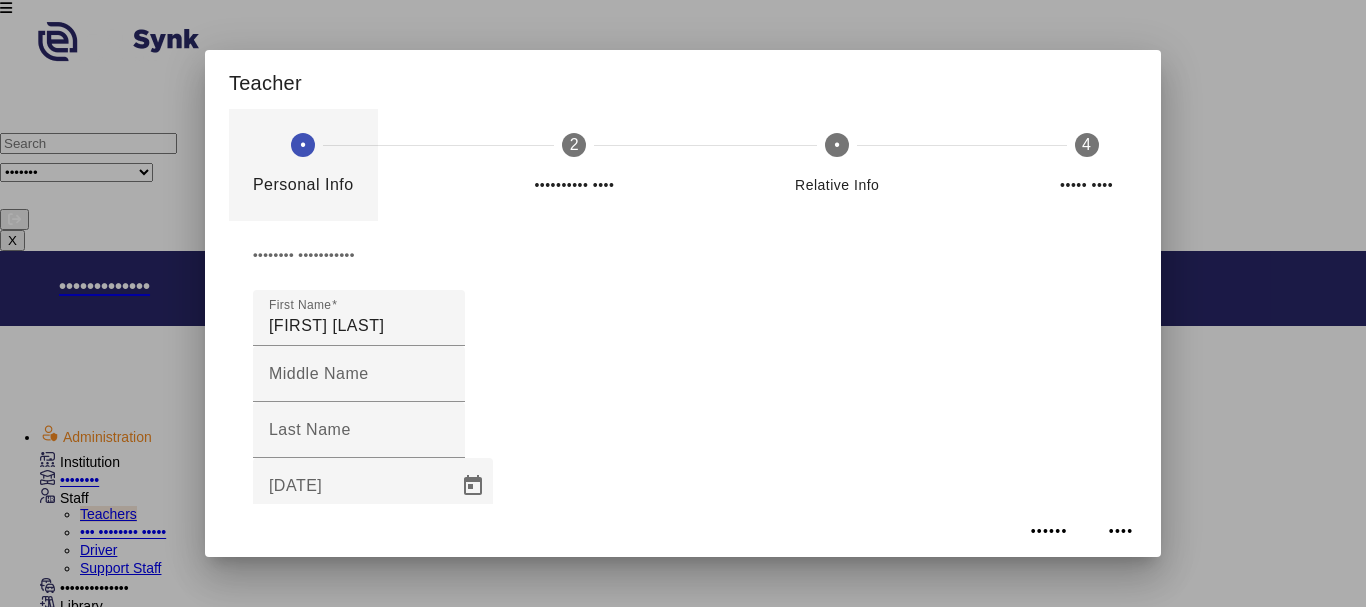 scroll, scrollTop: 200, scrollLeft: 0, axis: vertical 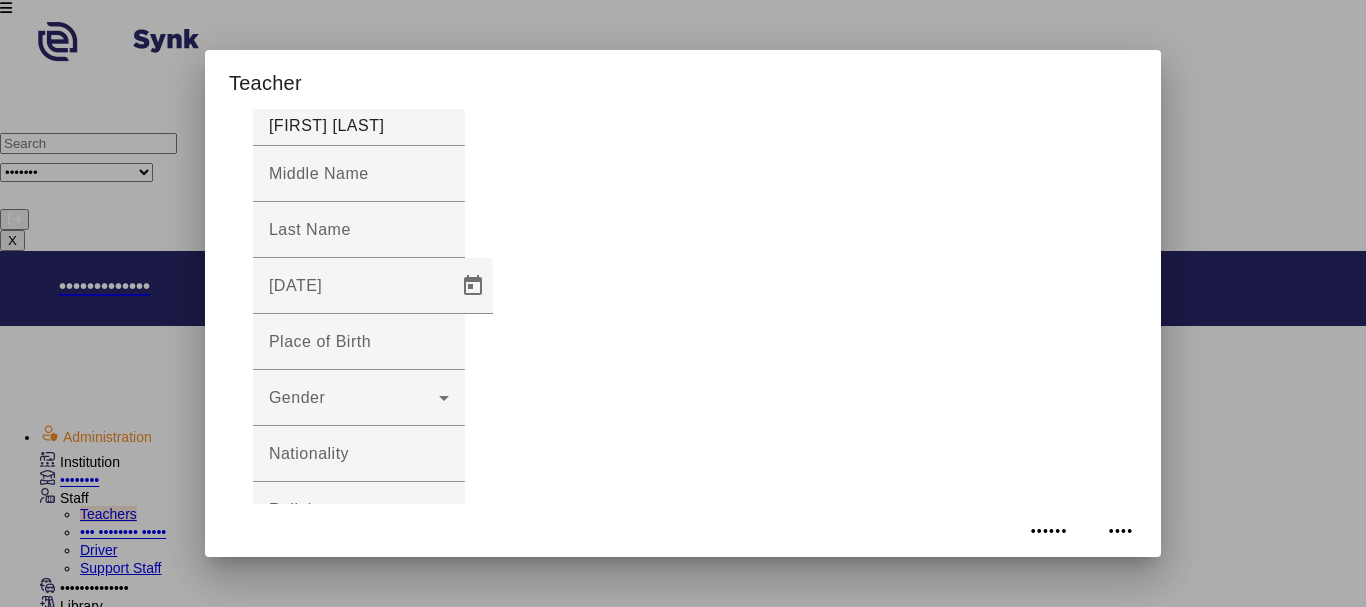click on "Contact Number 1" at bounding box center (359, 742) 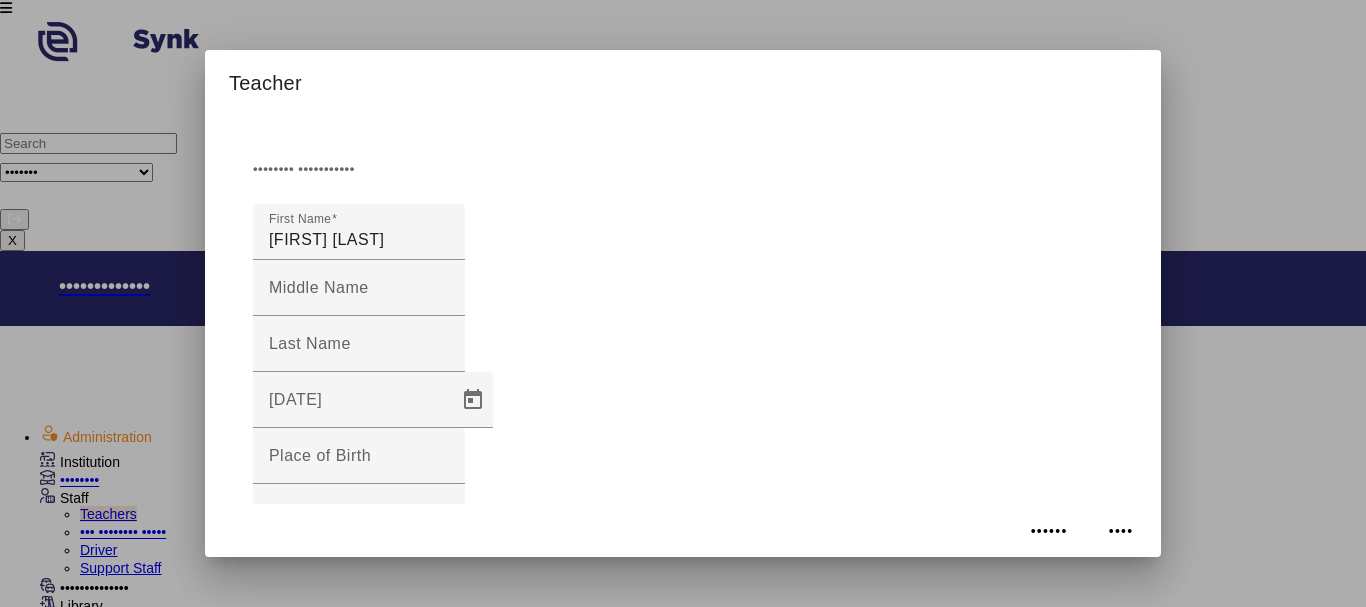 scroll, scrollTop: 0, scrollLeft: 0, axis: both 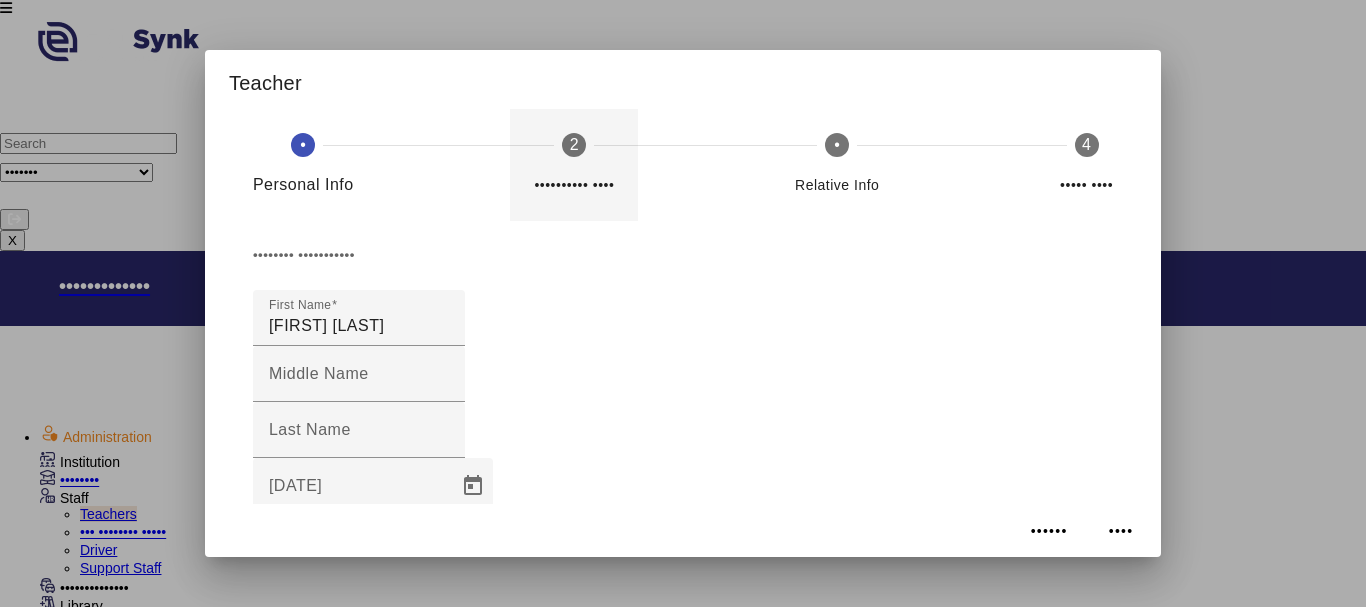 type on "••••••••••" 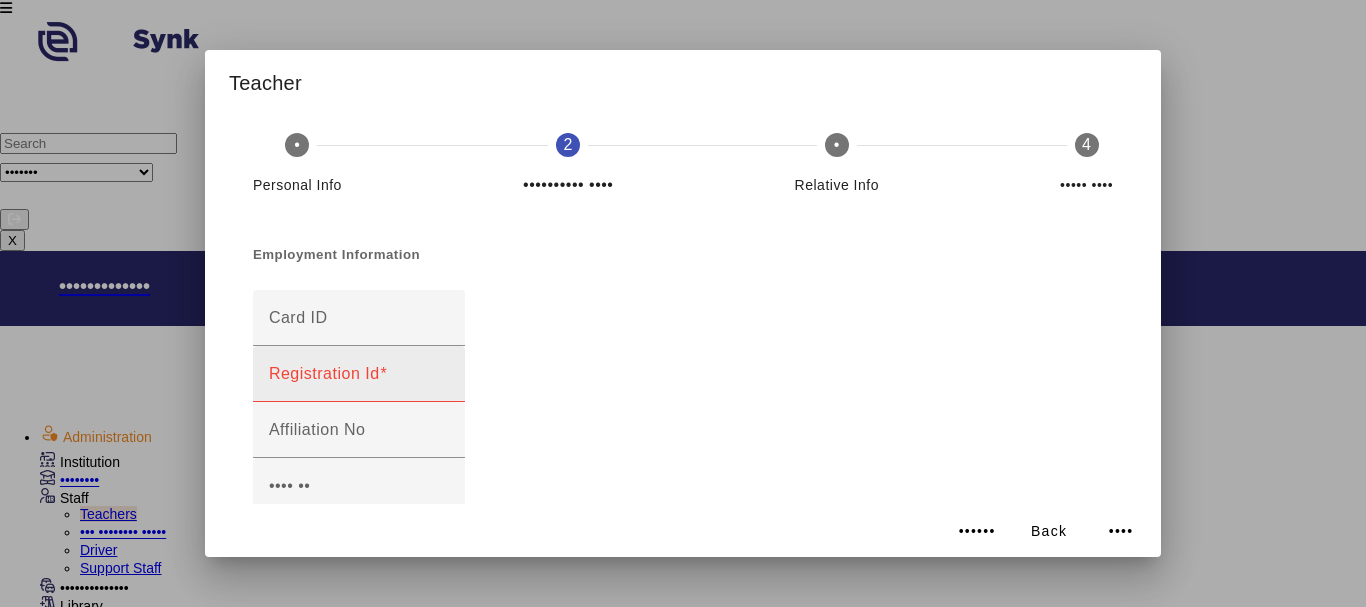 click on "Registration Id" at bounding box center [324, 373] 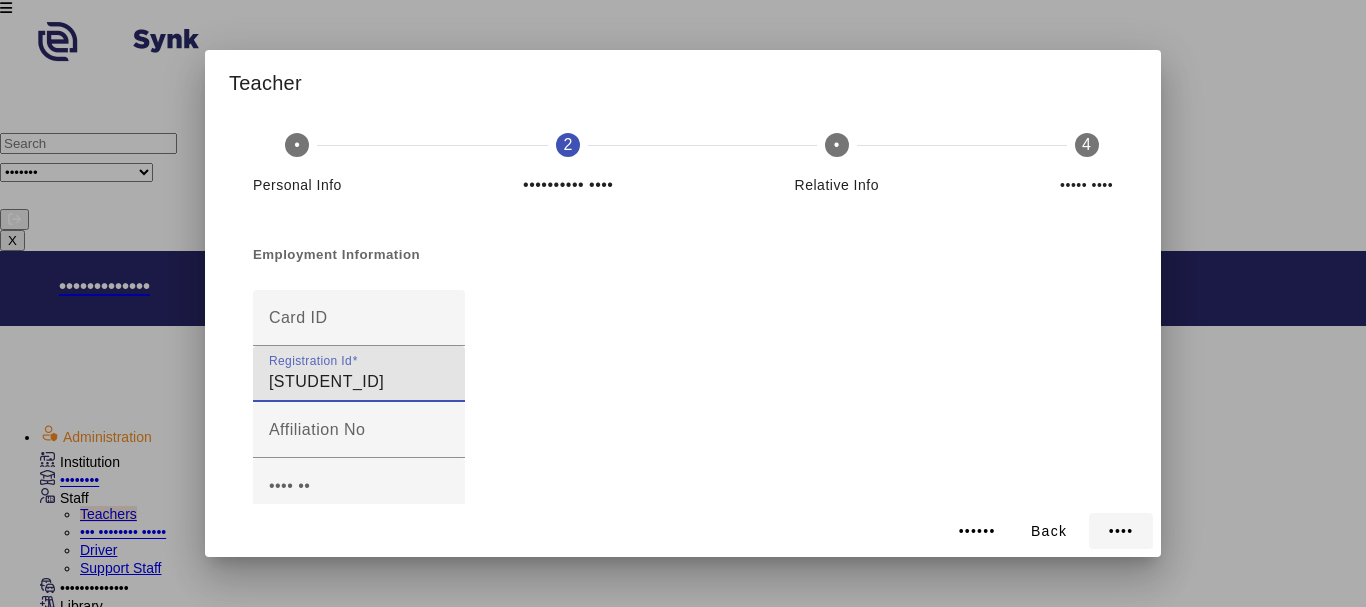 type on "[STUDENT_ID]" 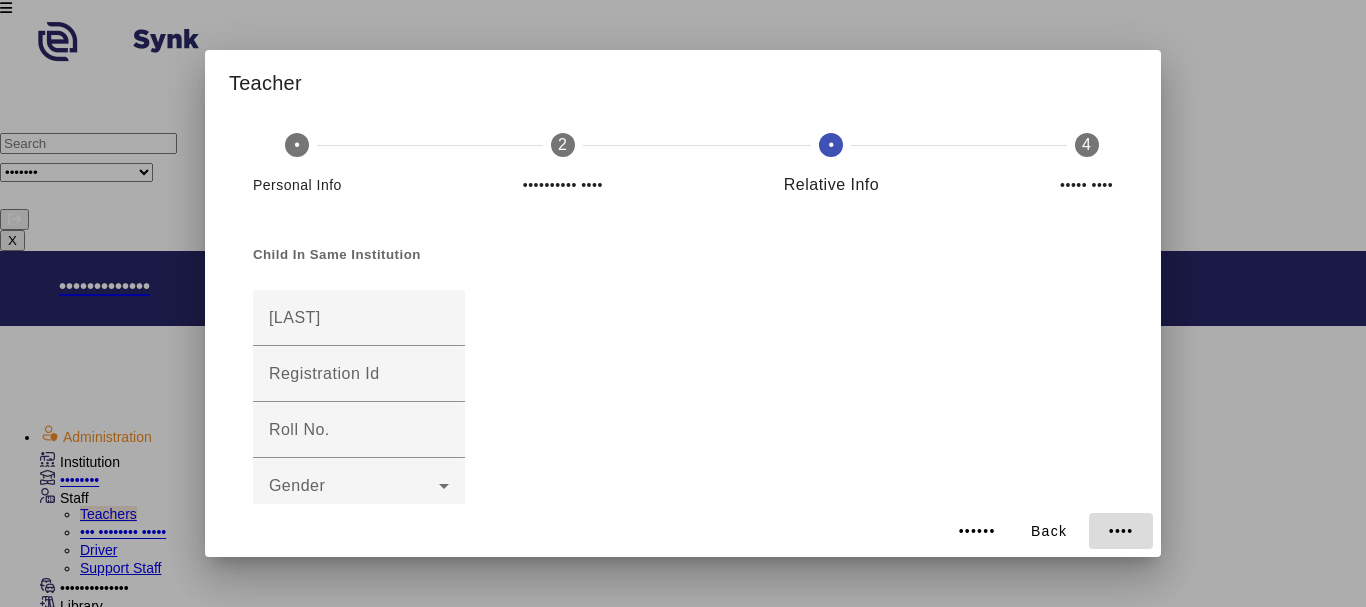 click on "••••" at bounding box center (1121, 531) 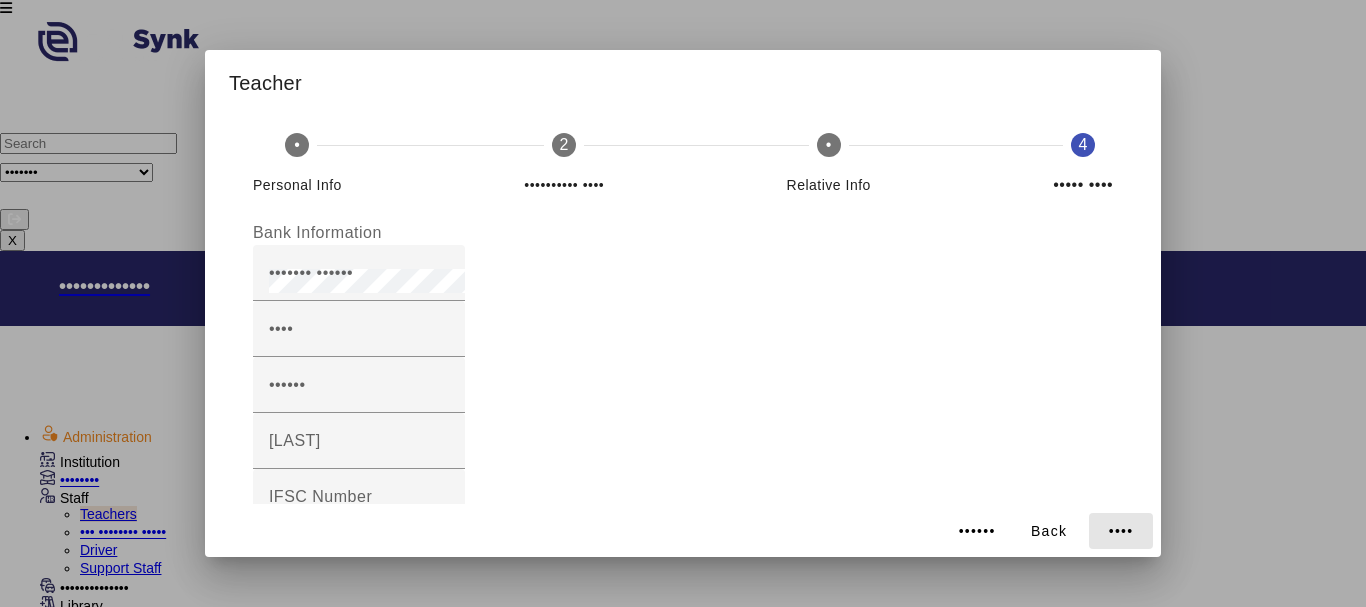 click on "••••" at bounding box center (1121, 531) 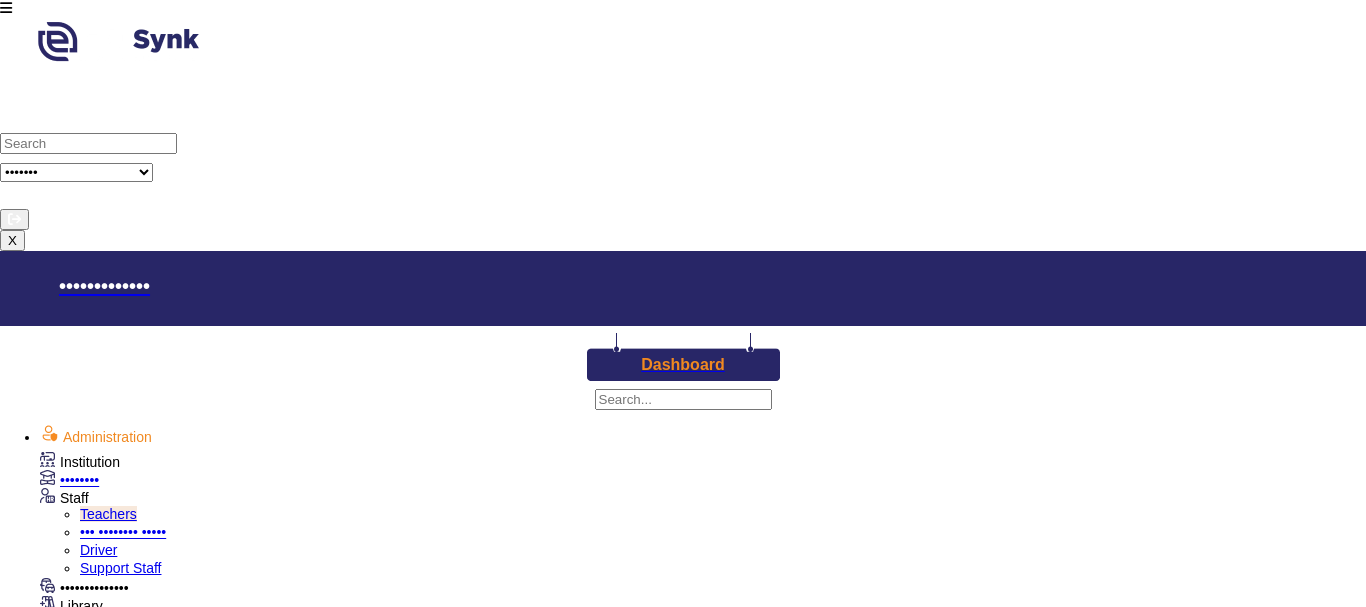 click at bounding box center [329, 2958] 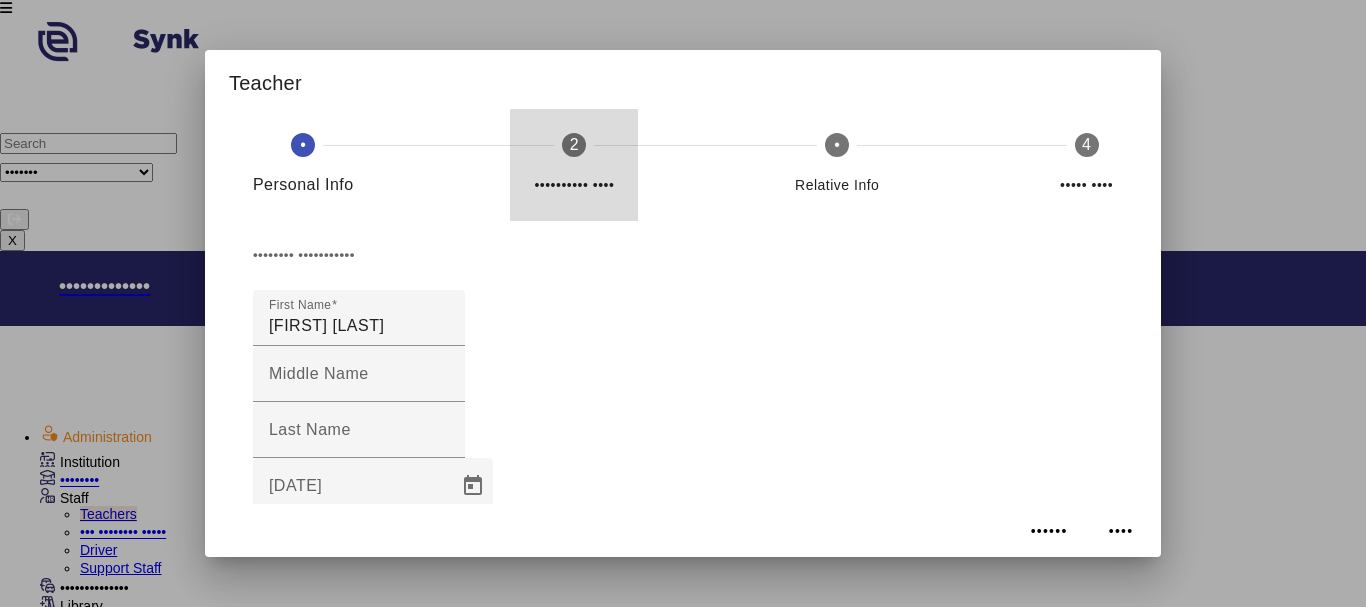 click on "•••••••••• ••••" at bounding box center [574, 185] 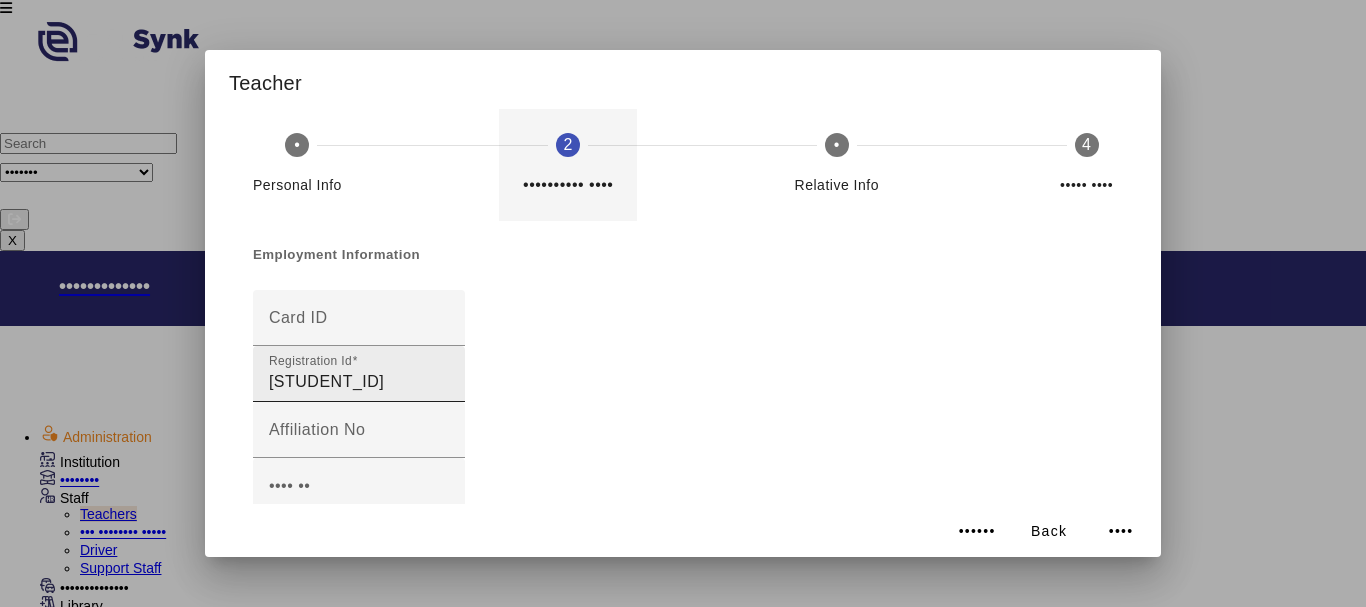 click on "[STUDENT_ID]" at bounding box center (359, 382) 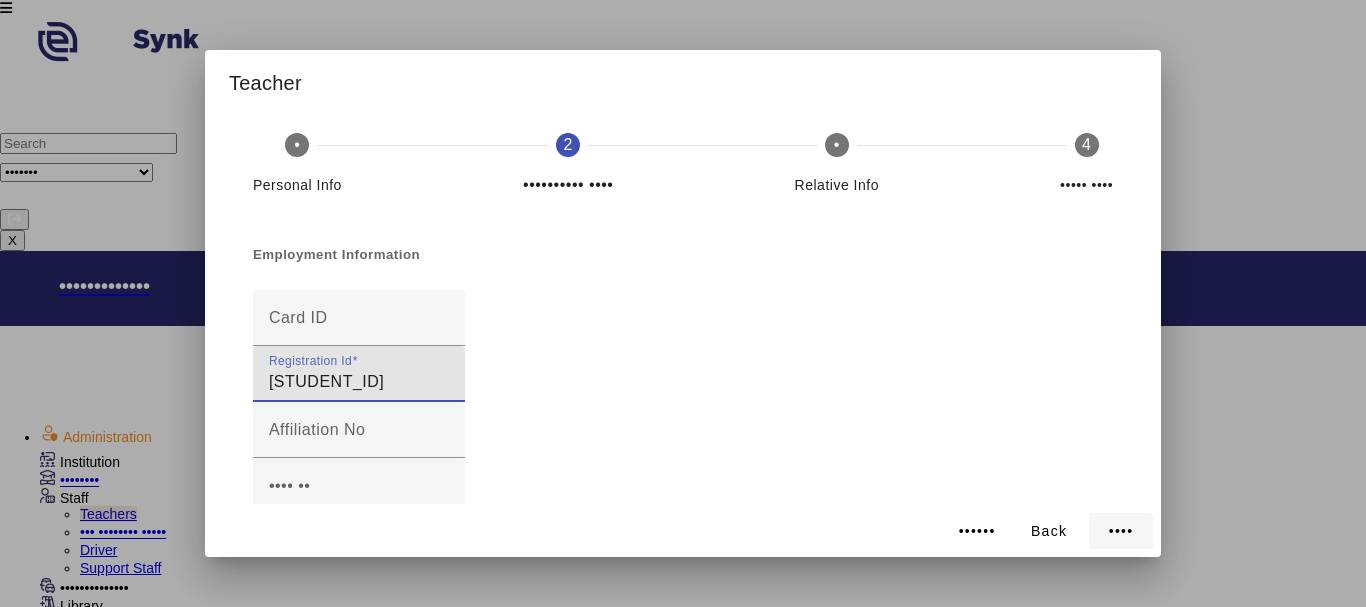 type on "[STUDENT_ID]" 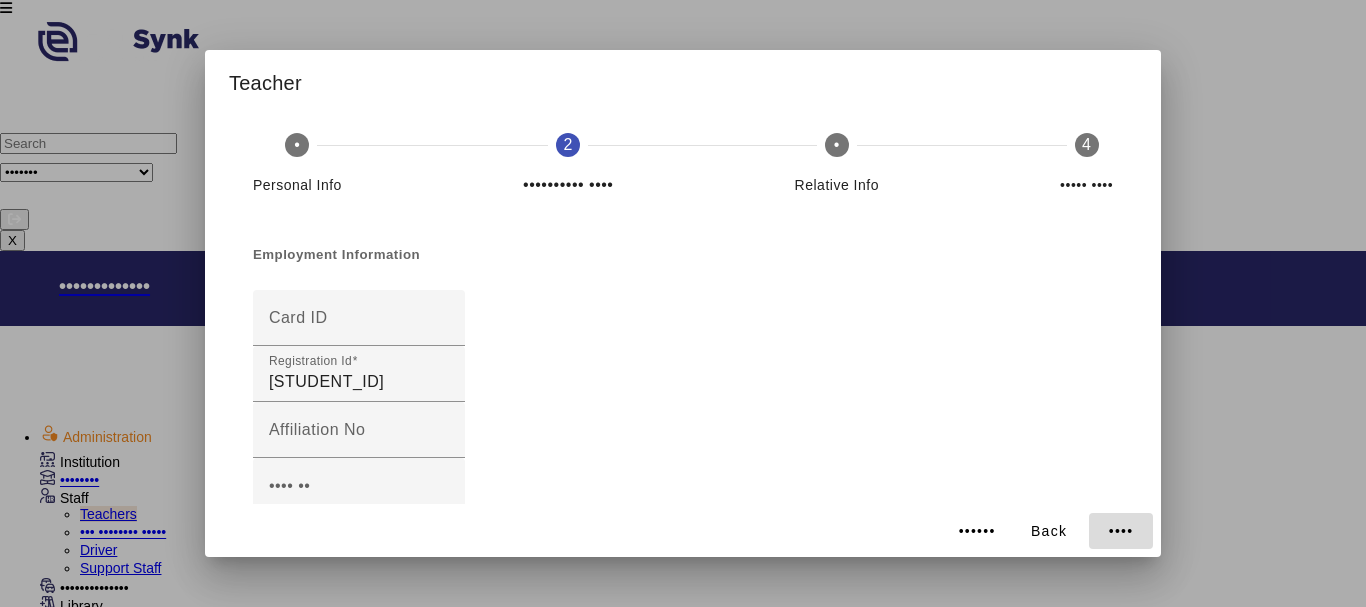 click on "••••" at bounding box center [1121, 531] 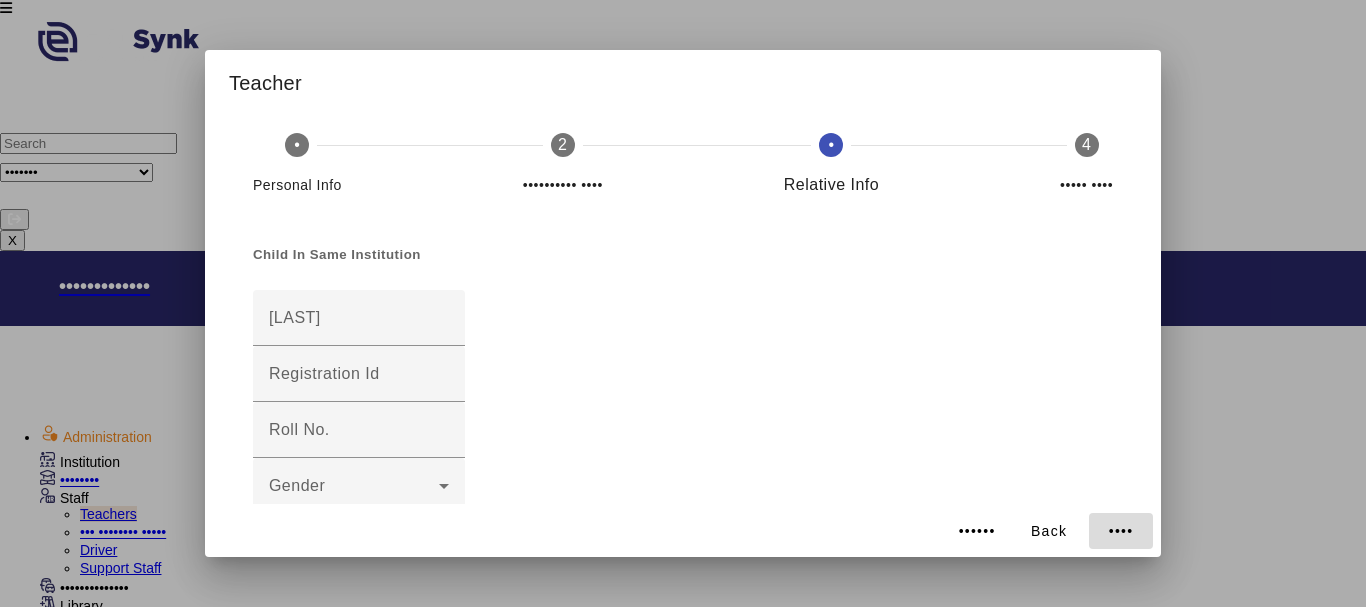 click on "••••" at bounding box center (1121, 531) 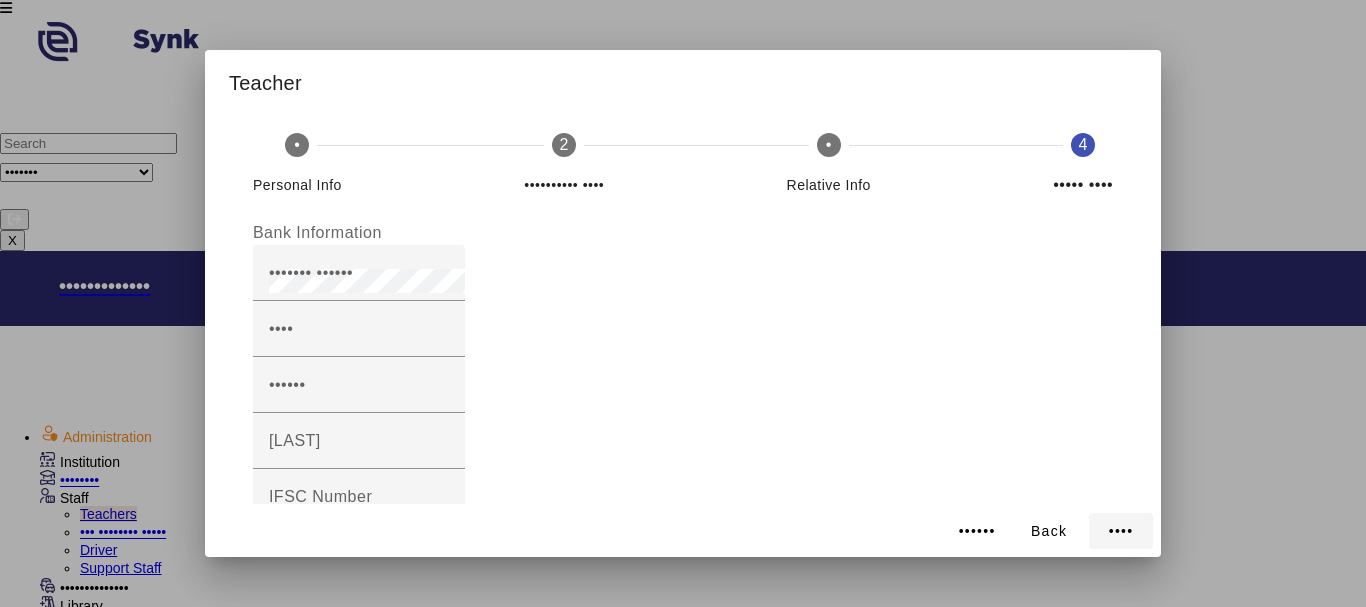 click on "••••" at bounding box center (977, 531) 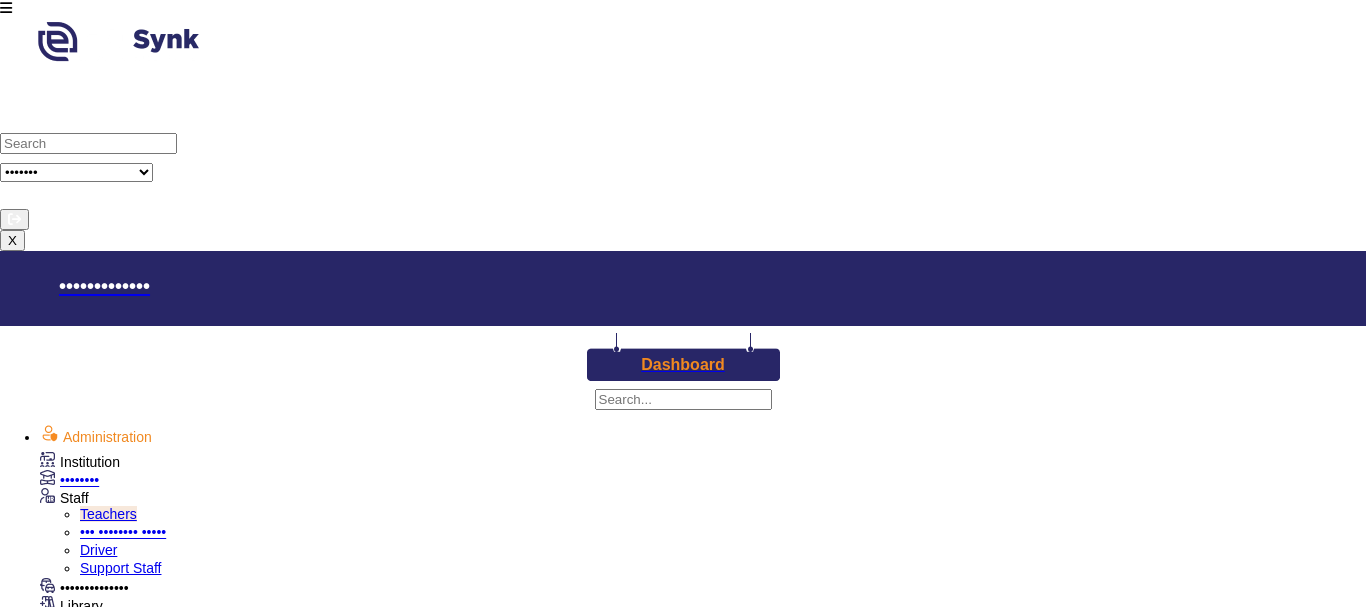 scroll, scrollTop: 600, scrollLeft: 0, axis: vertical 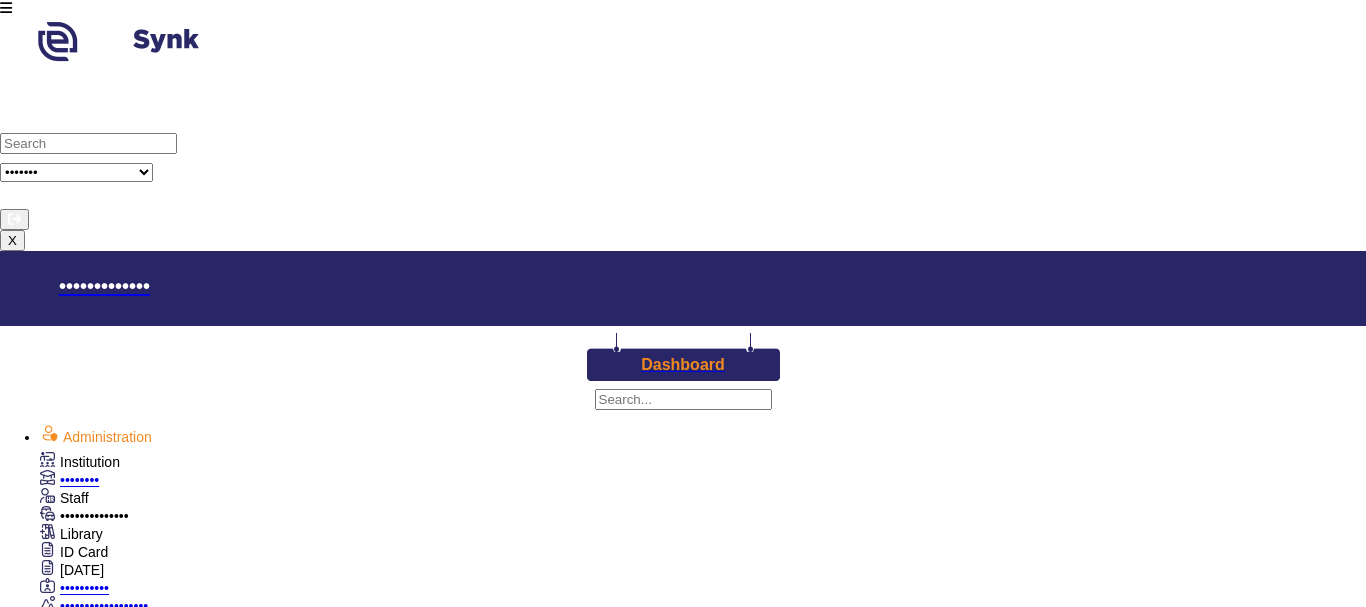 click on "Assign Teacher" at bounding box center [127, 862] 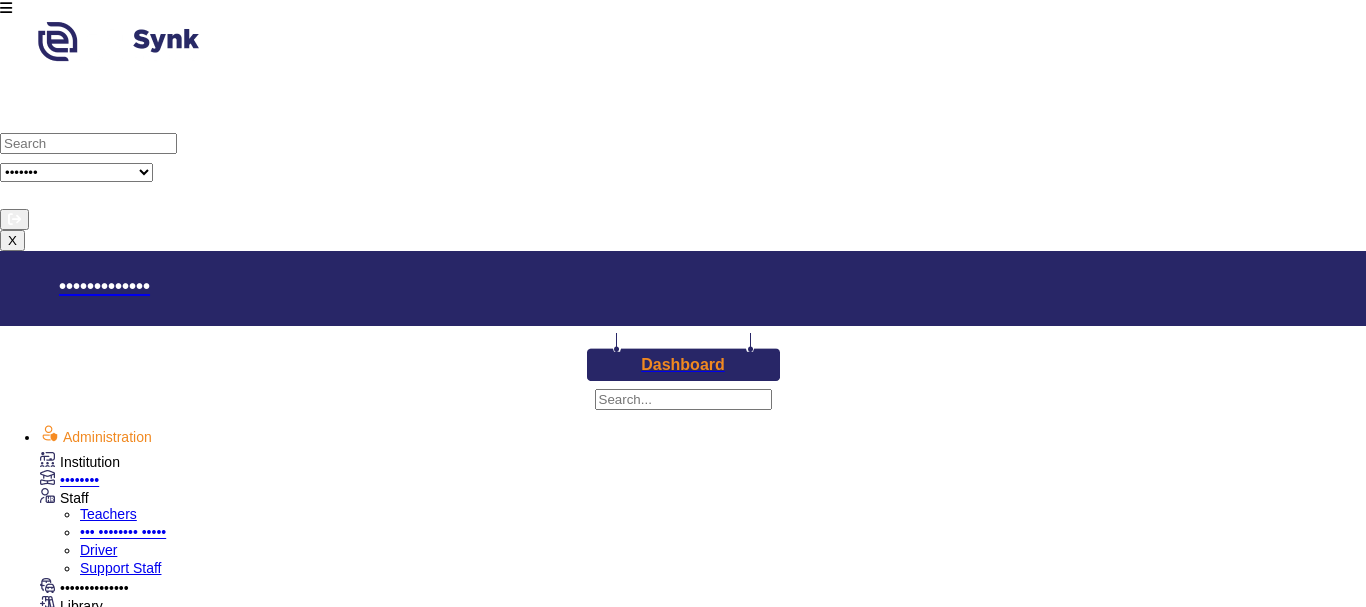 click on "Teachers" at bounding box center [0, 0] 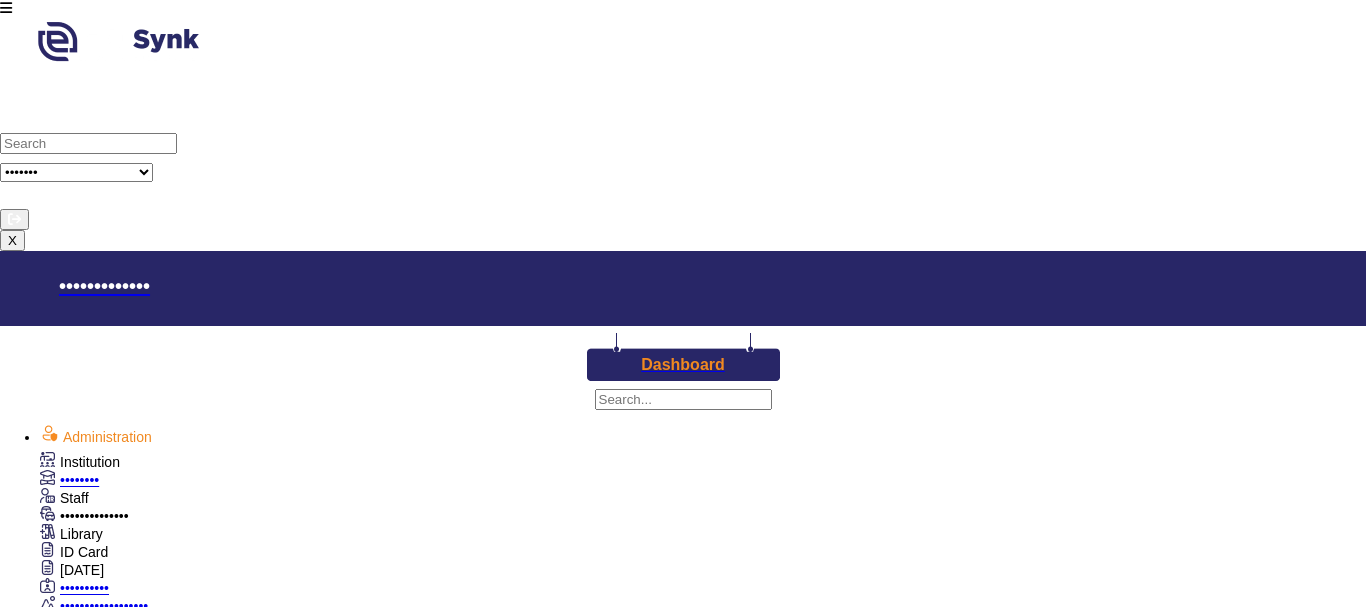 scroll, scrollTop: 0, scrollLeft: 0, axis: both 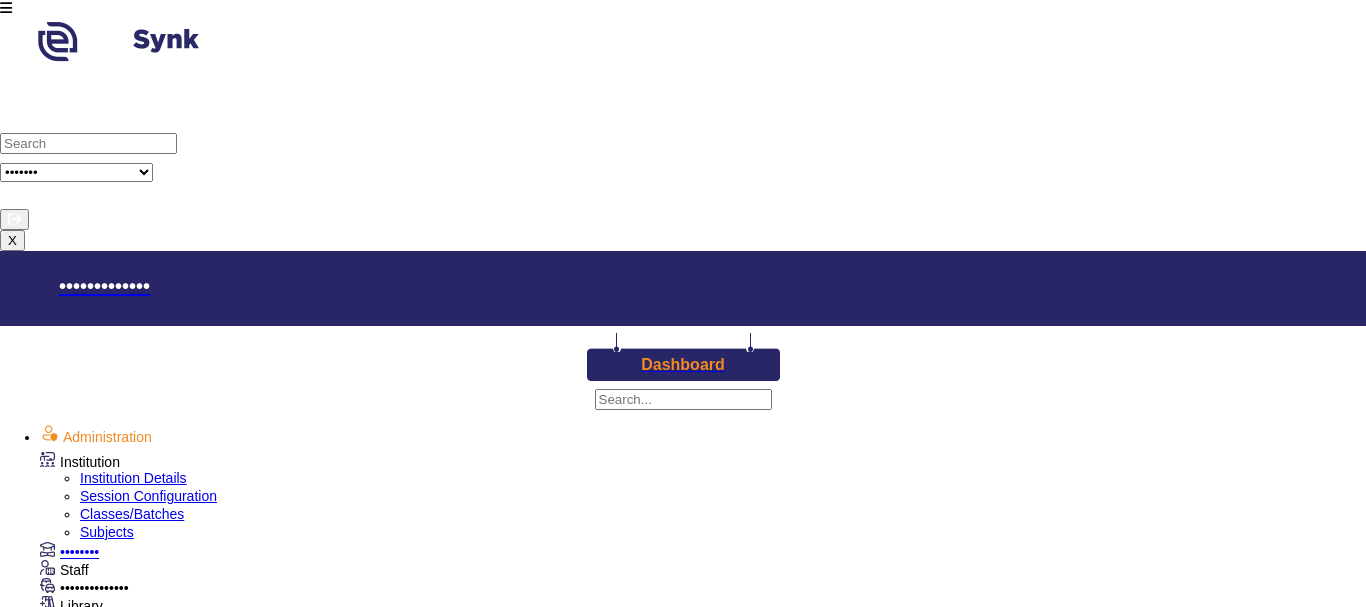 click on "Institution Details" at bounding box center [133, 478] 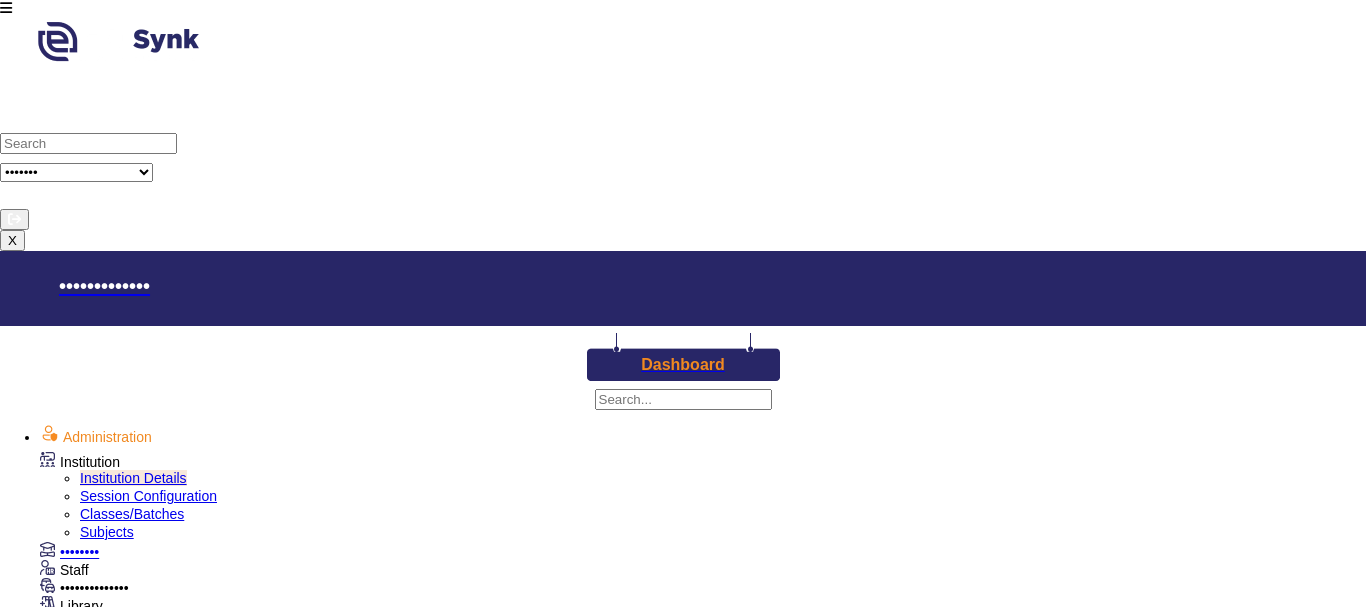 scroll, scrollTop: 100, scrollLeft: 0, axis: vertical 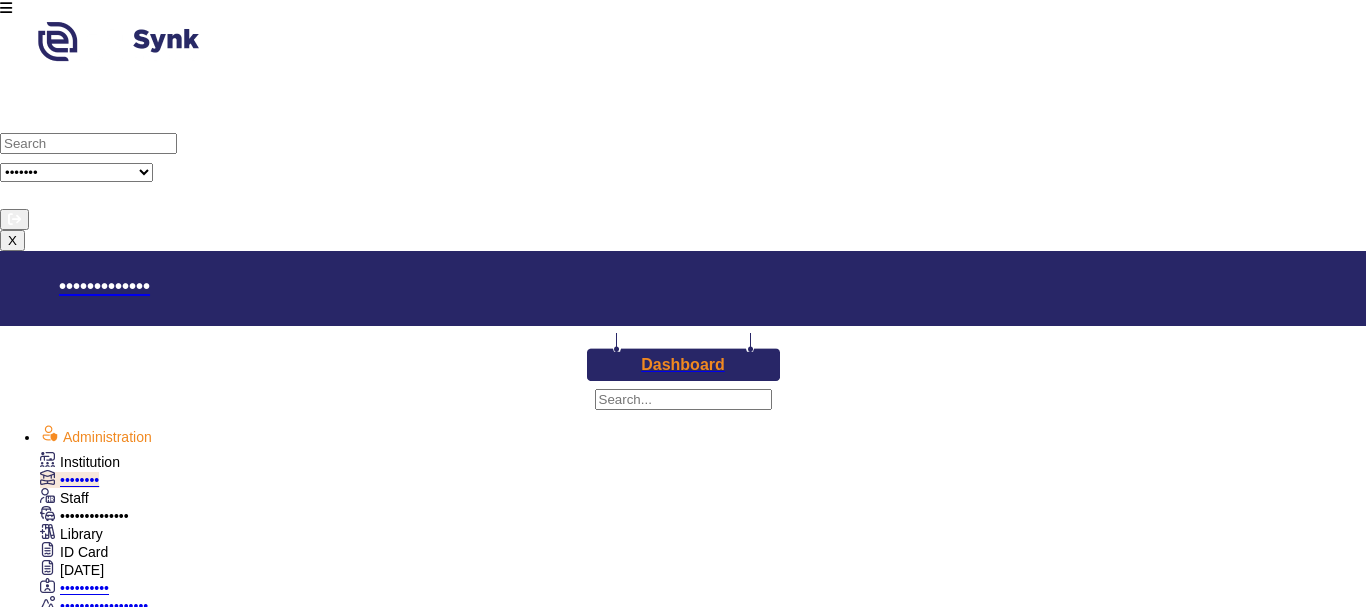 click on "••••••••••" at bounding box center [84, 588] 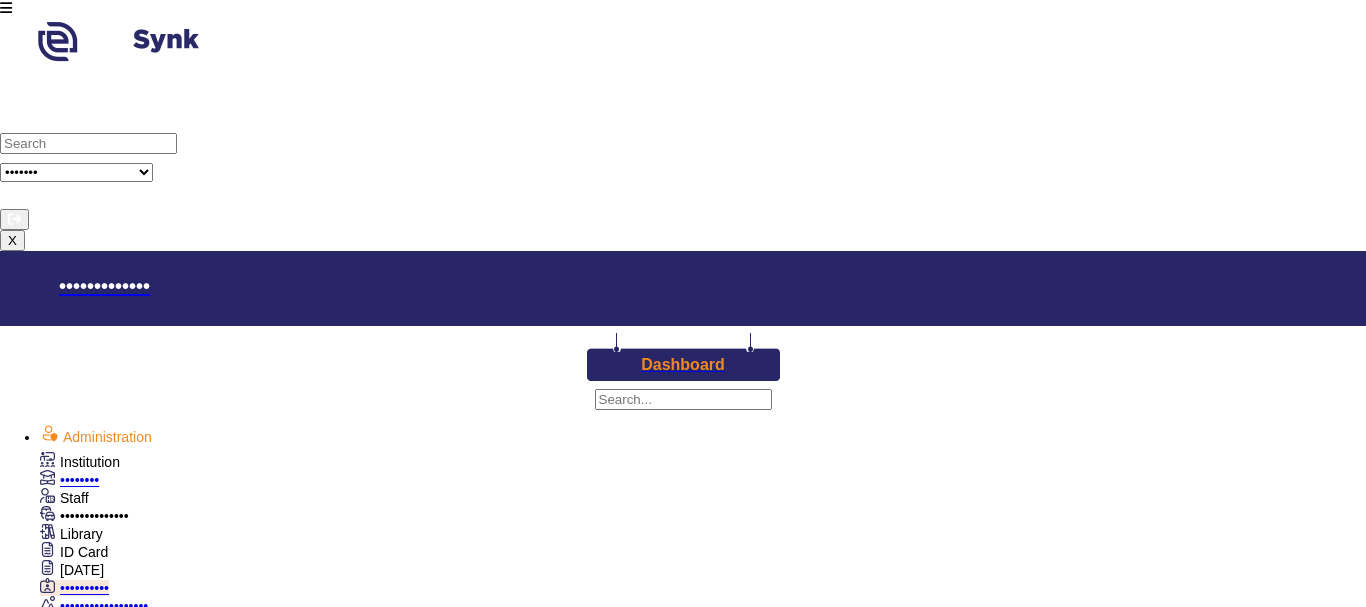 scroll, scrollTop: 204, scrollLeft: 0, axis: vertical 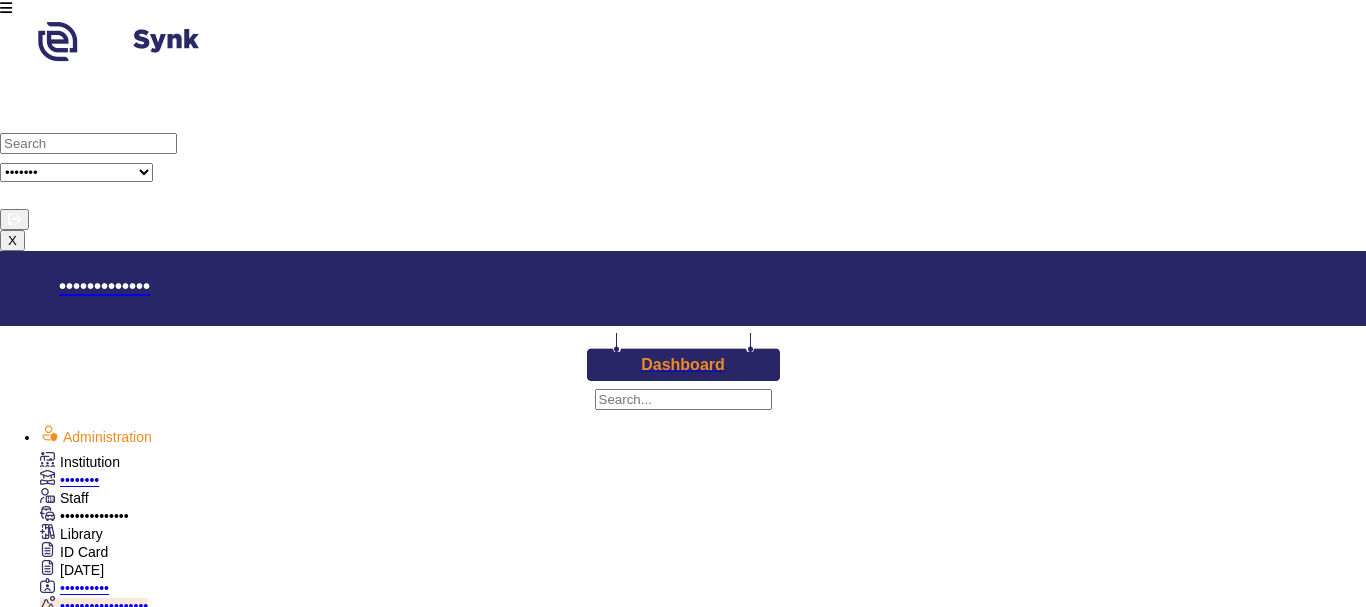 click on "Add New Admission Enquiry" at bounding box center (161, 2827) 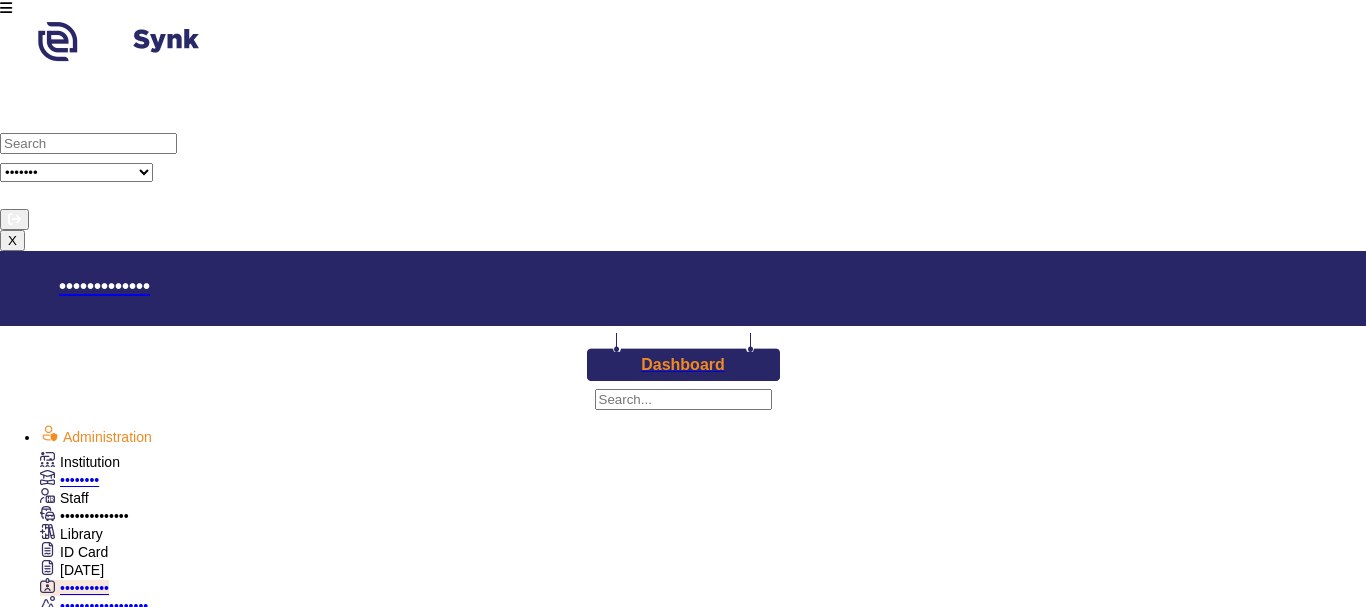 scroll, scrollTop: 604, scrollLeft: 0, axis: vertical 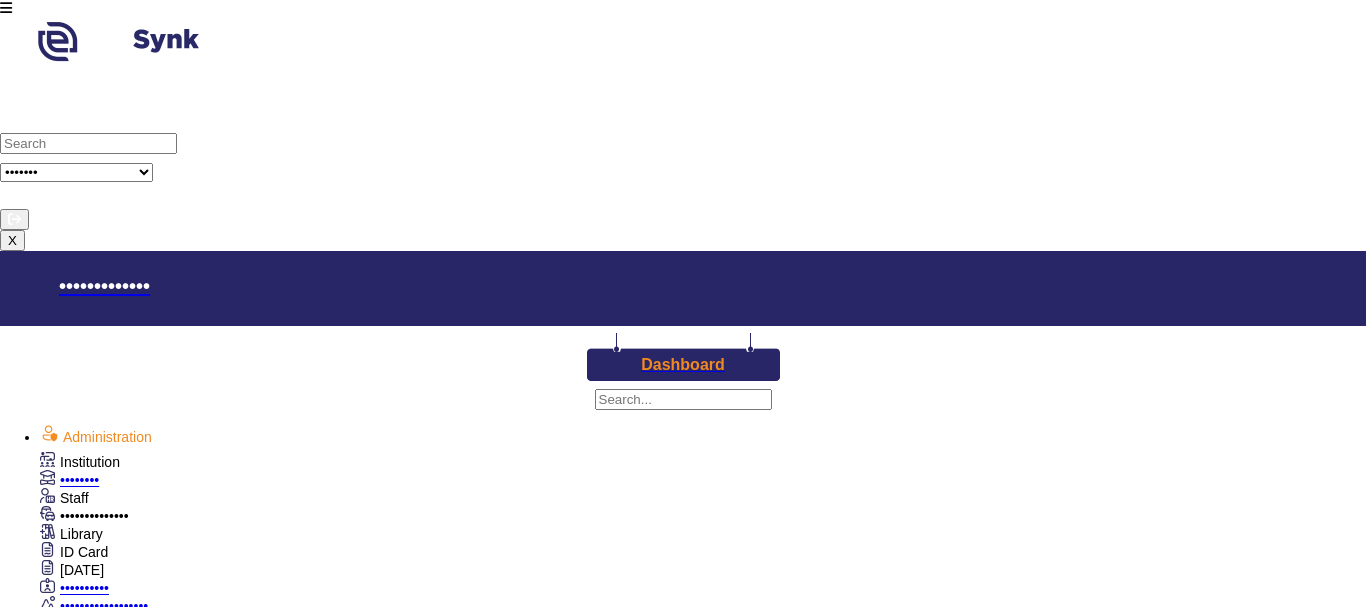 click on "•••••• ••••••••" at bounding box center (58, 3115) 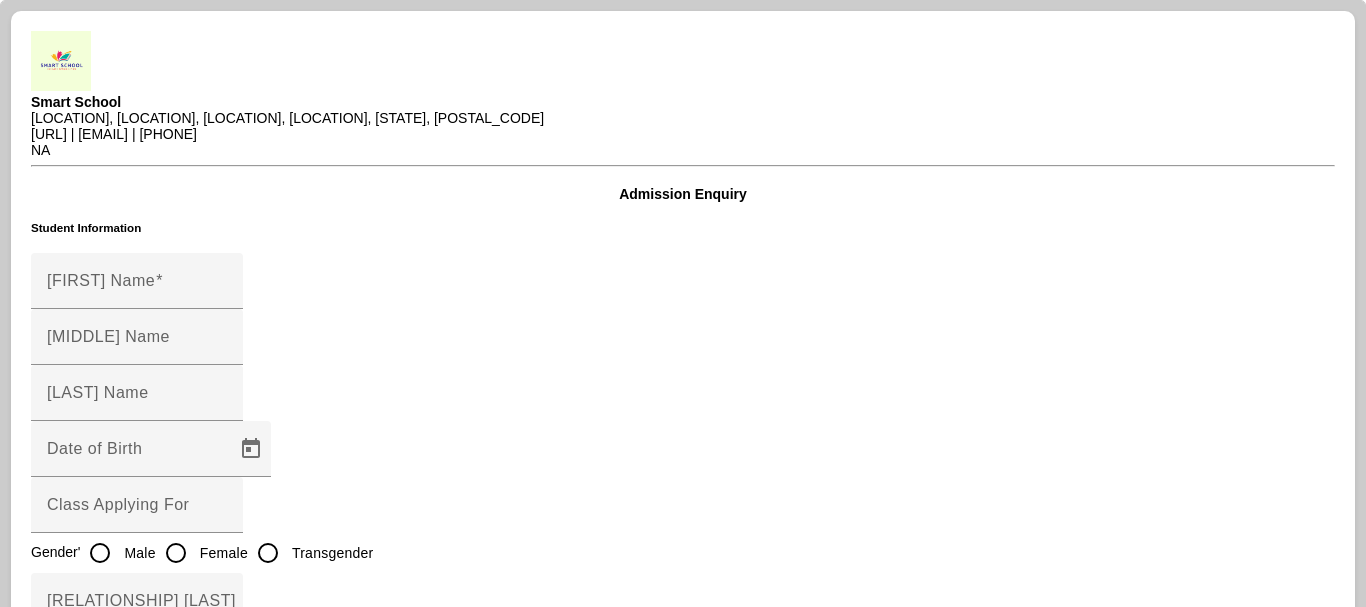 scroll, scrollTop: 0, scrollLeft: 0, axis: both 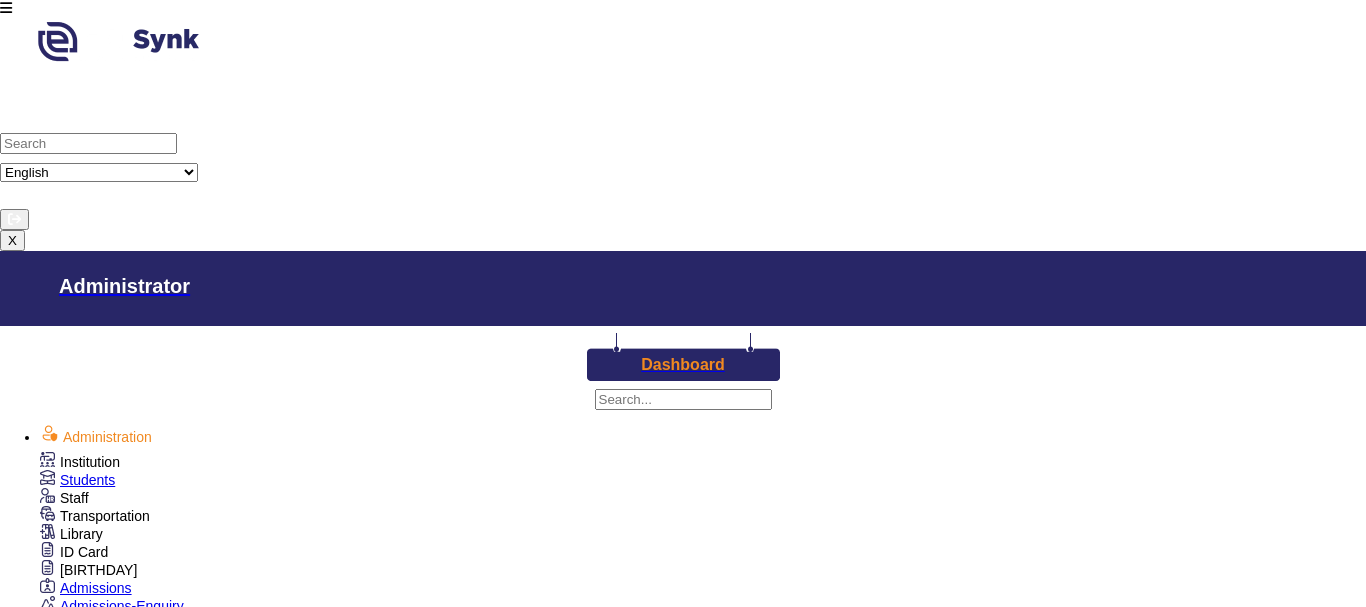 click on "Students" at bounding box center (87, 480) 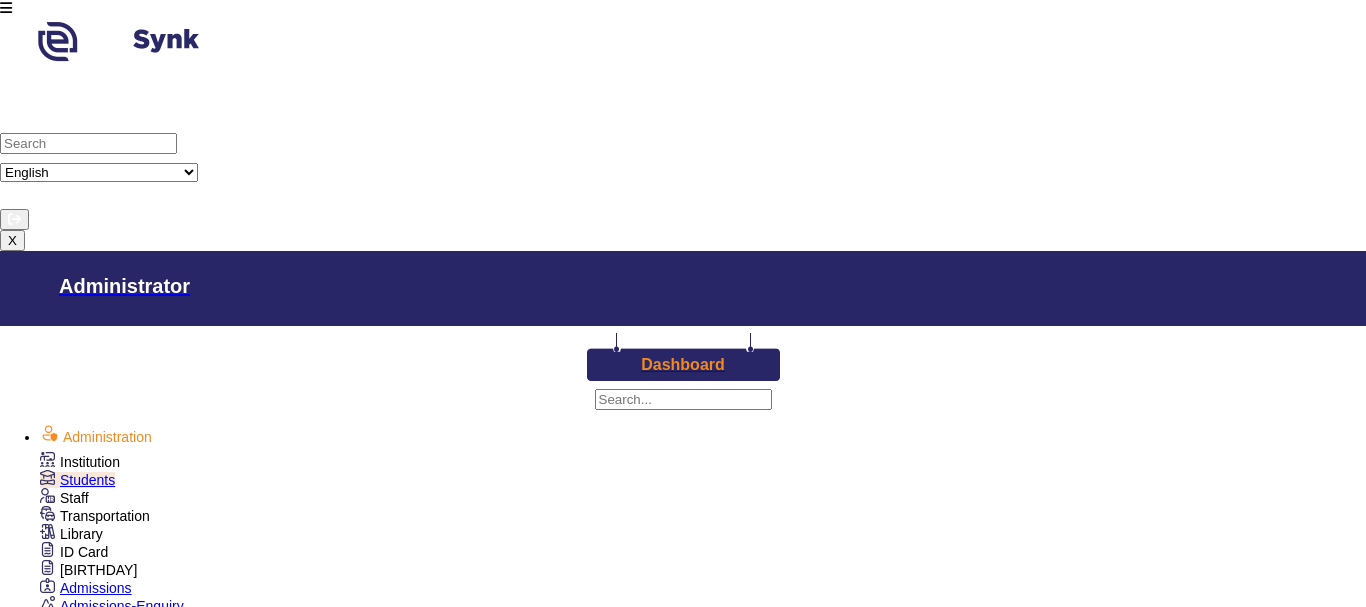 click on "Institution" at bounding box center [80, 462] 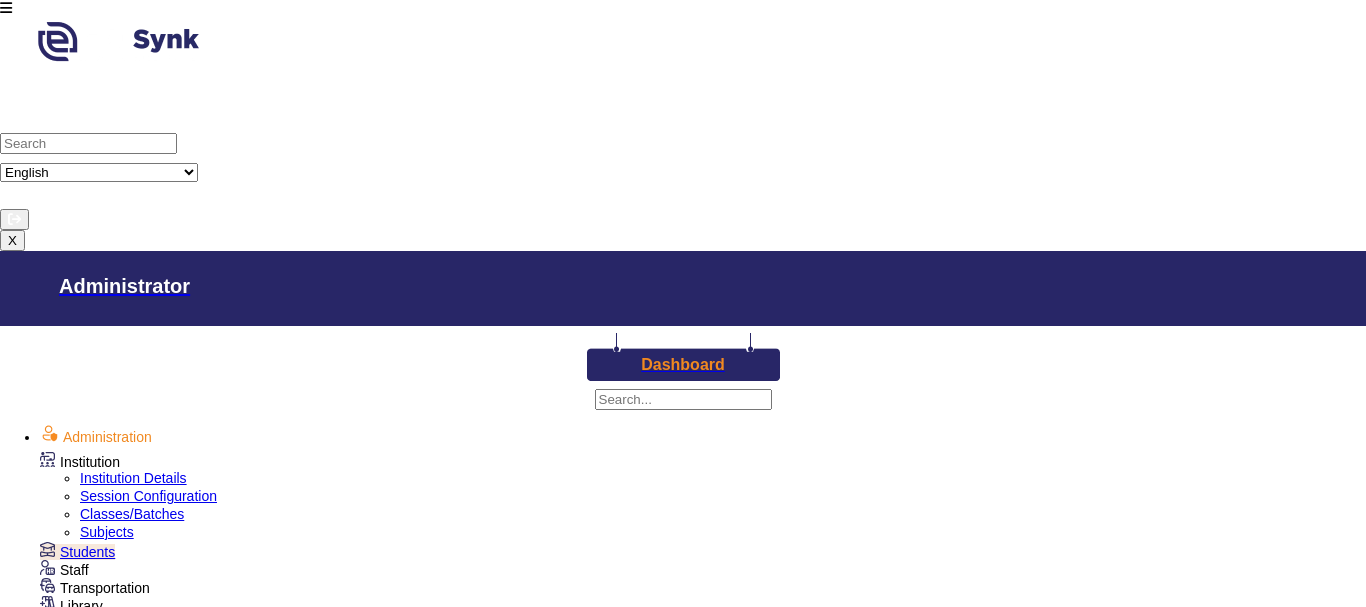 click on "Classes/Batches" at bounding box center [132, 514] 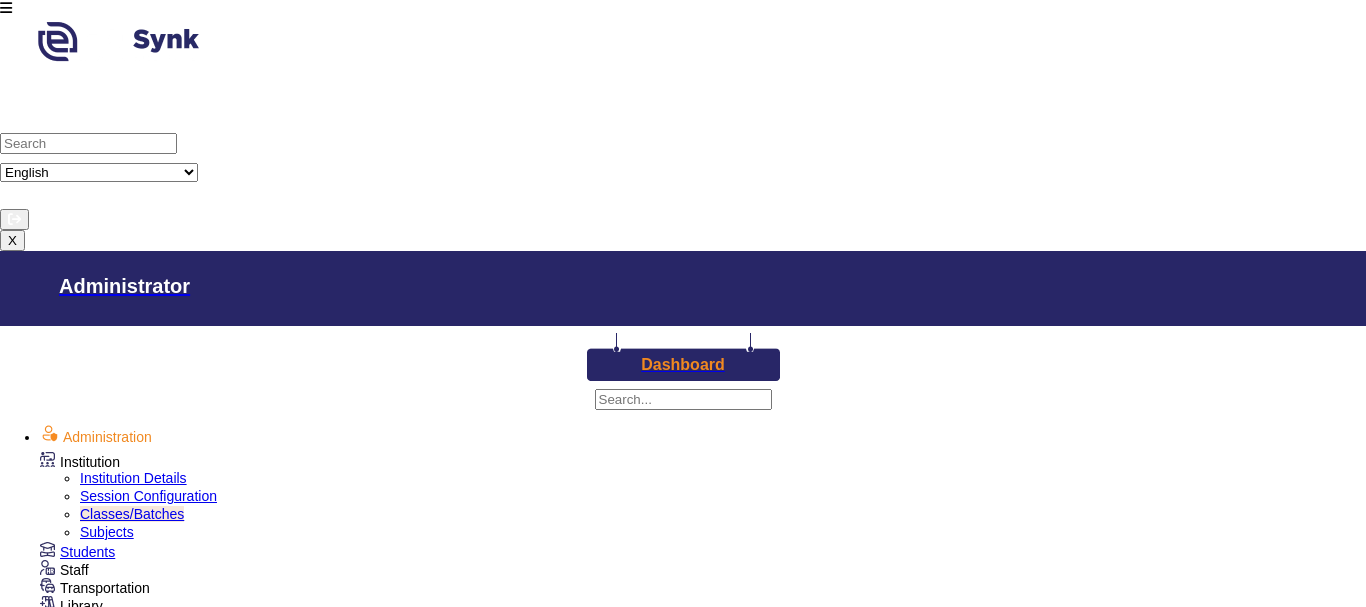 scroll, scrollTop: 300, scrollLeft: 0, axis: vertical 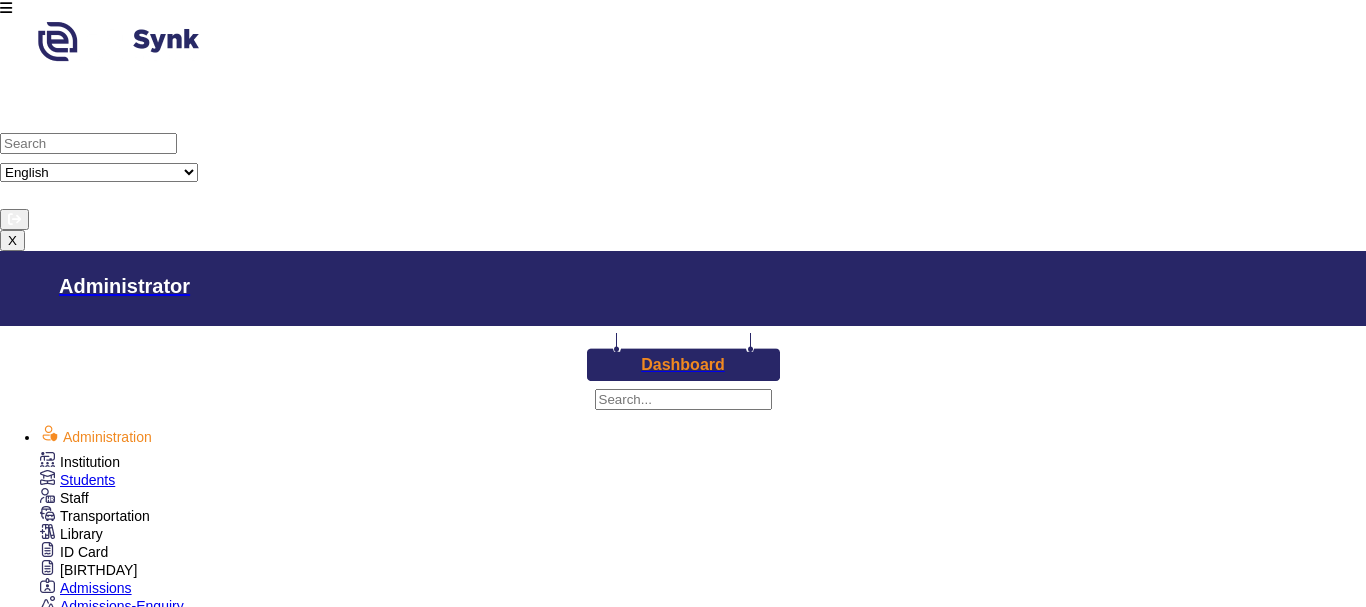 click on "Students" at bounding box center (87, 480) 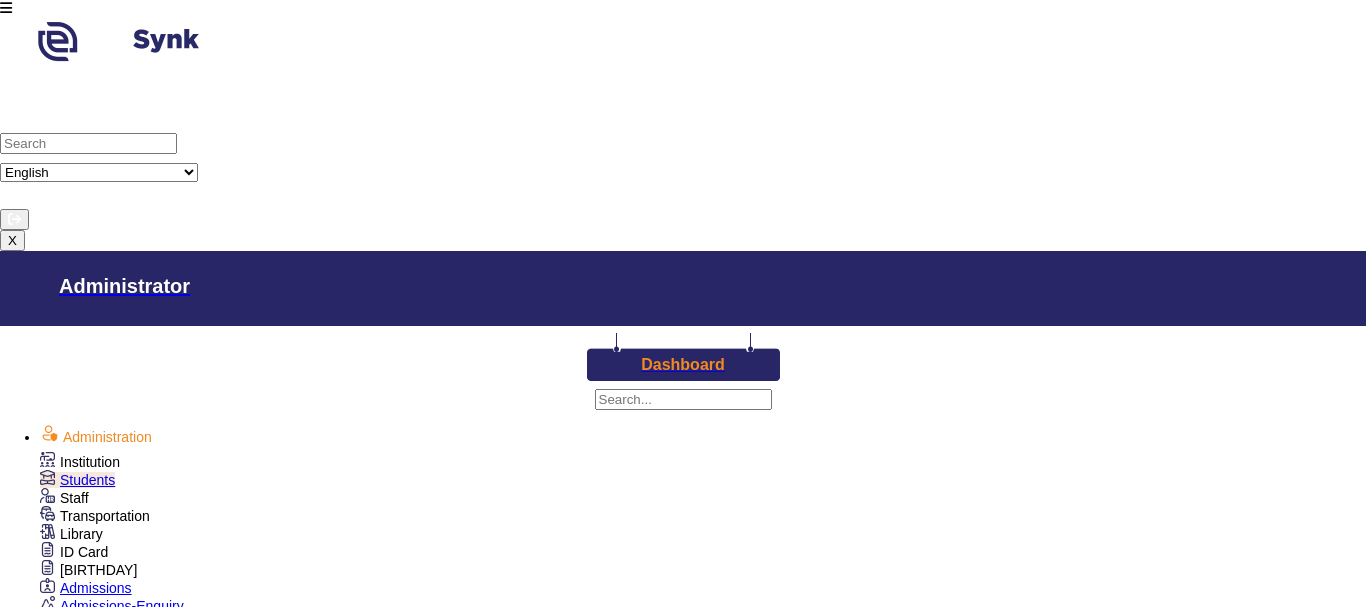 click on "Staff" at bounding box center (80, 462) 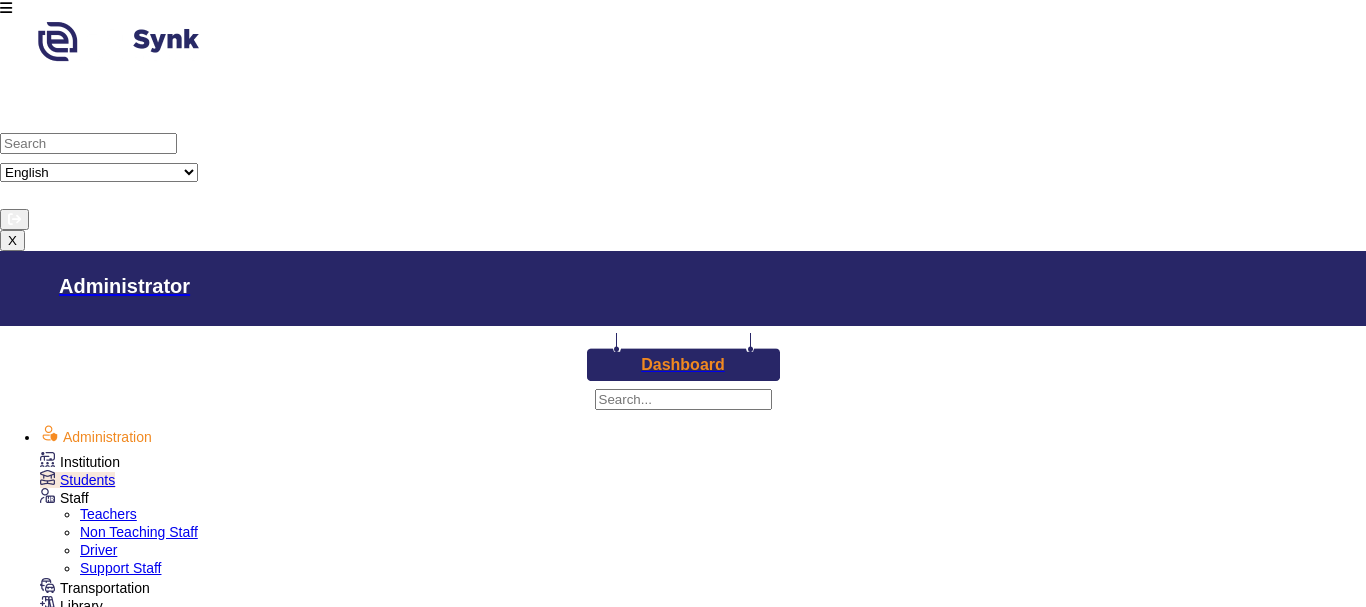 scroll, scrollTop: 700, scrollLeft: 0, axis: vertical 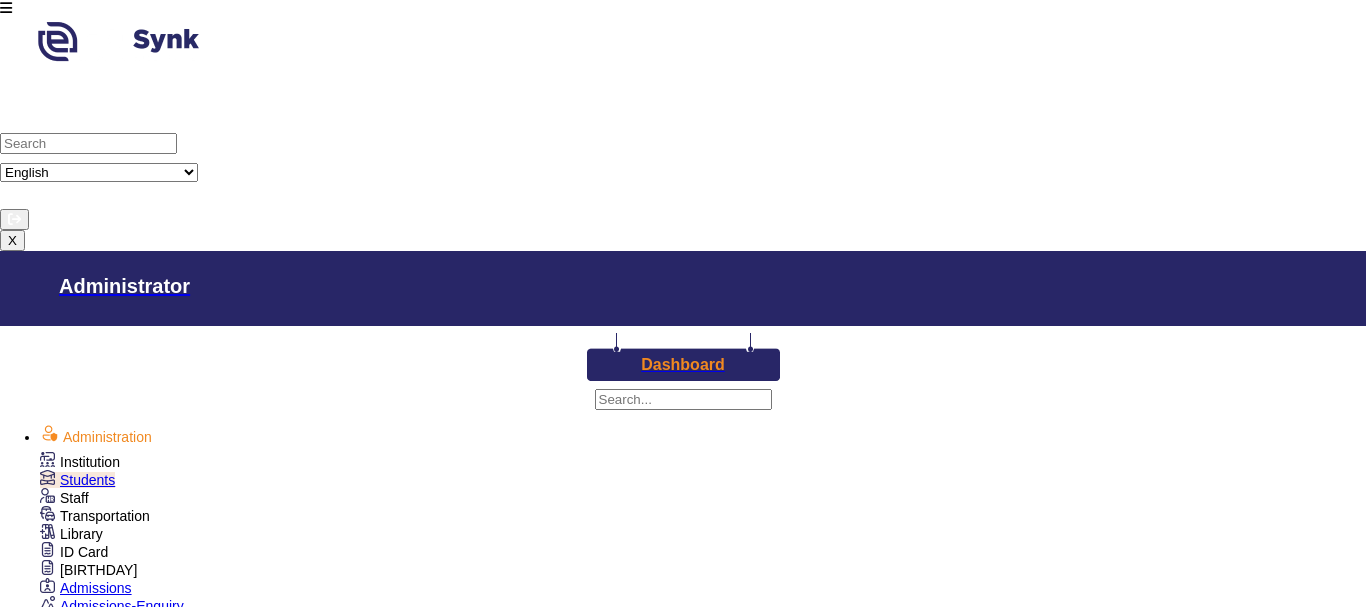 click on "TimeTable Setup" at bounding box center (132, 916) 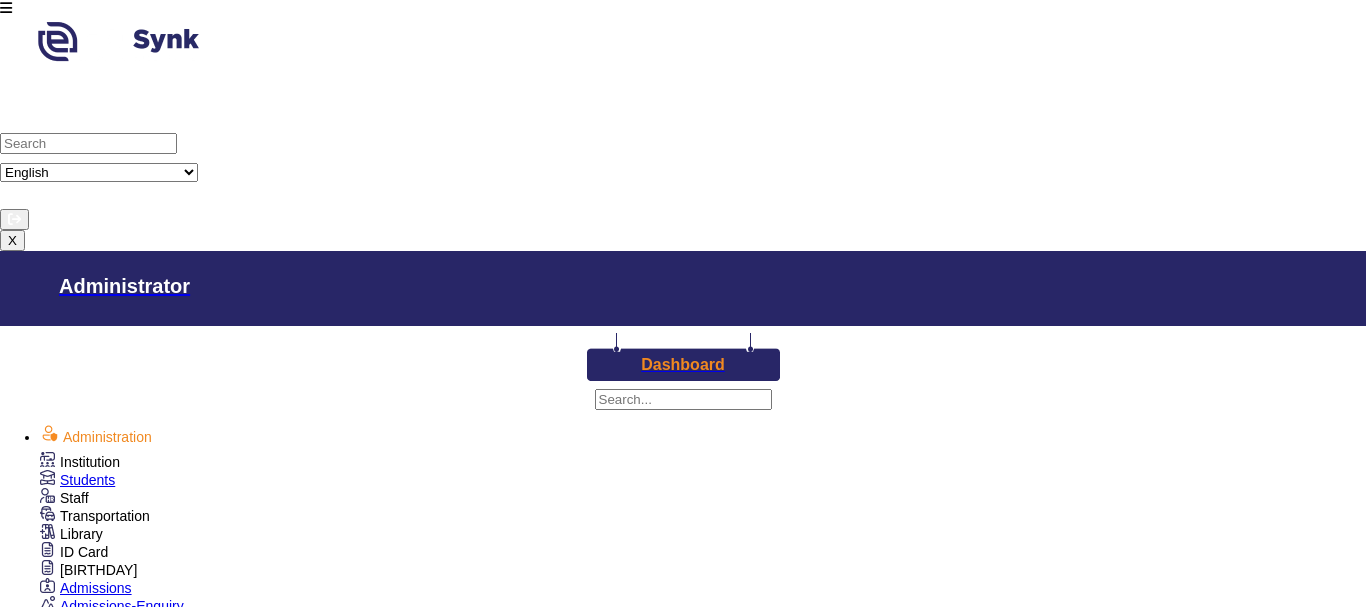 click on "Class I" at bounding box center (347, 2963) 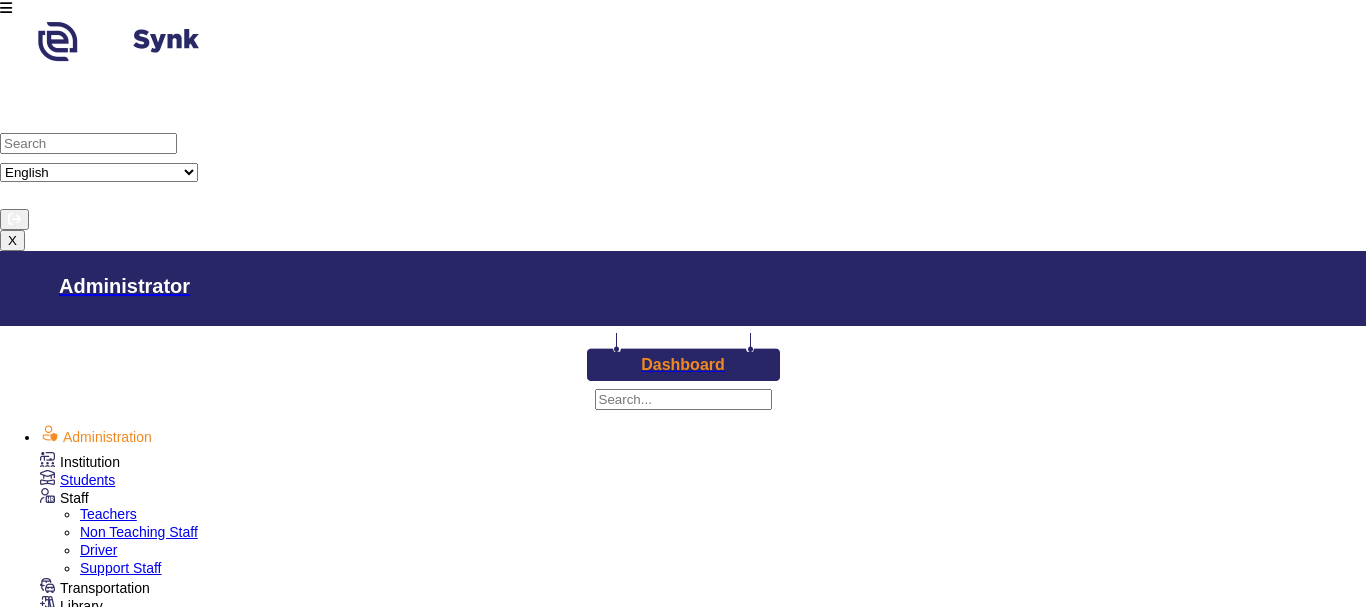 click on "Teachers" at bounding box center (108, 514) 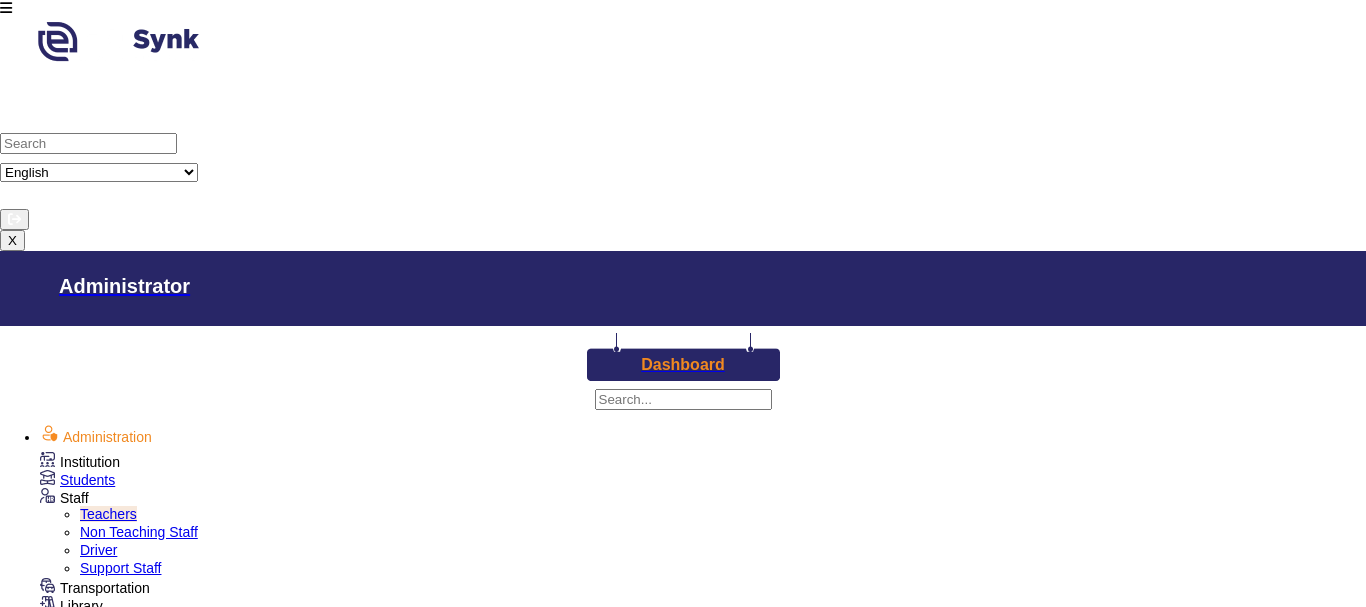 scroll, scrollTop: 0, scrollLeft: 0, axis: both 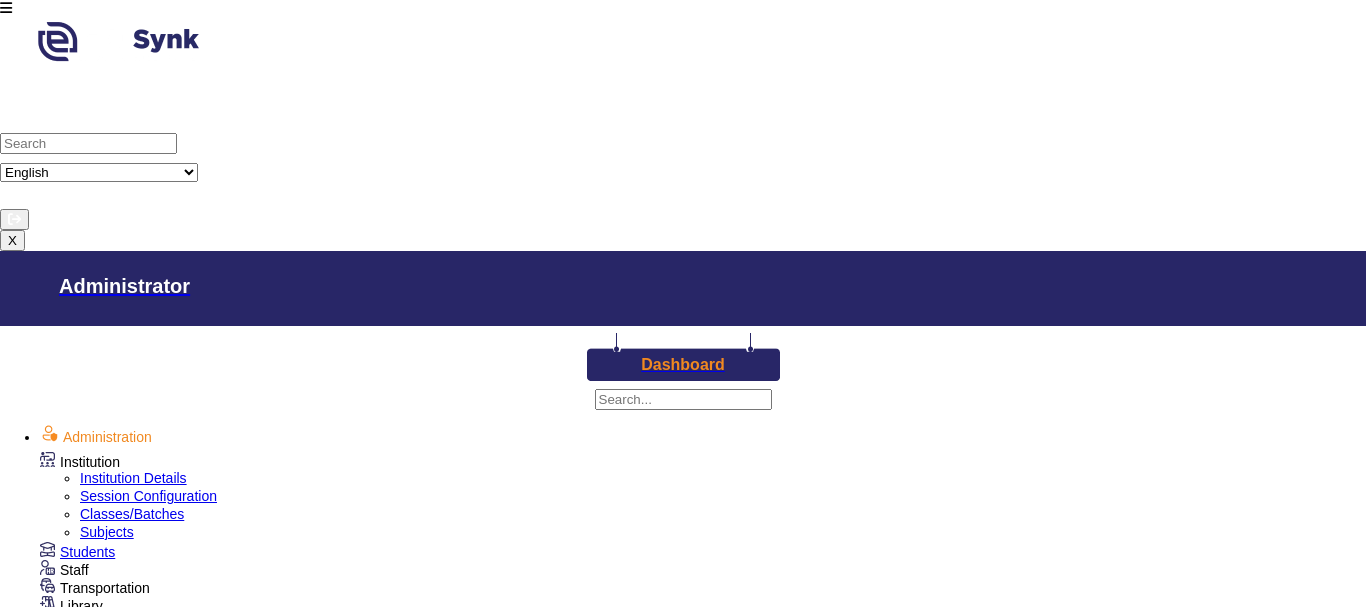 click on "Subjects" at bounding box center (107, 532) 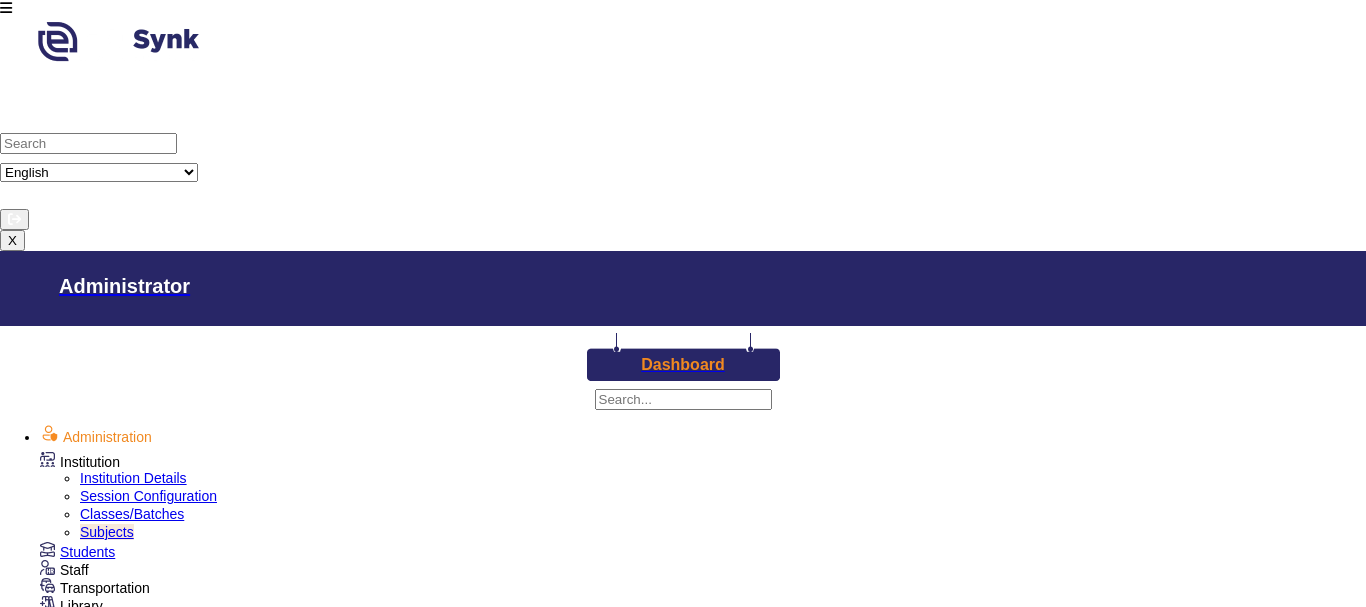 click on "Class I" at bounding box center [336, 2911] 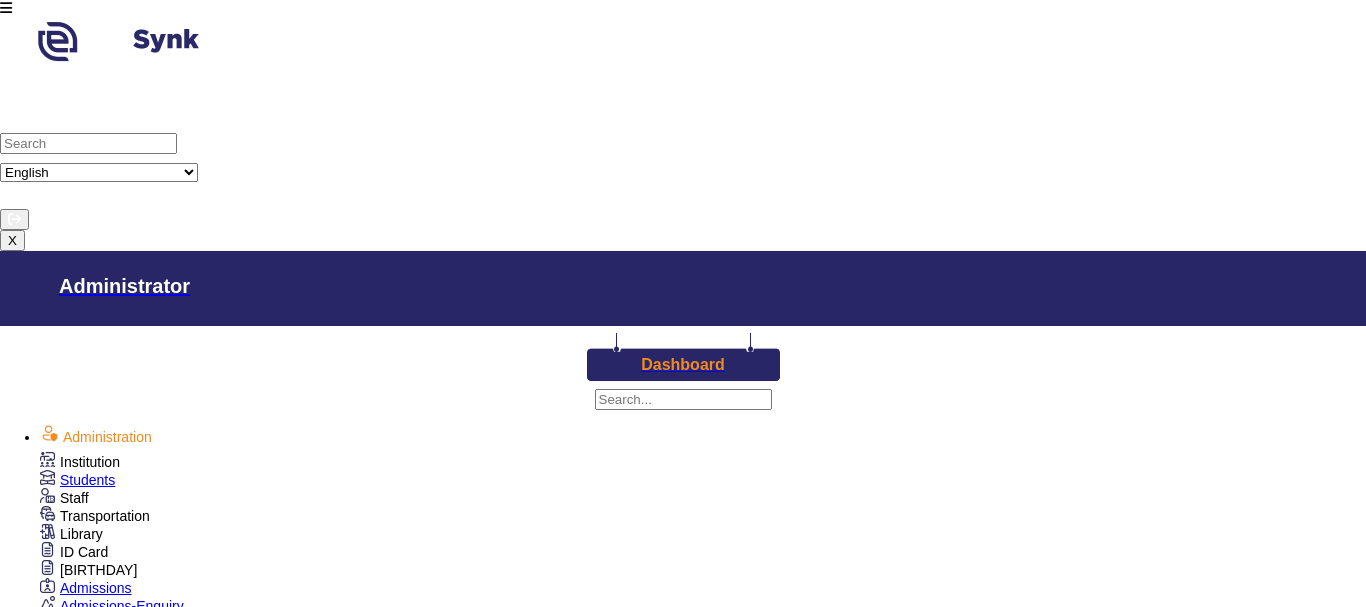 click on "Assign Teacher" at bounding box center [127, 862] 